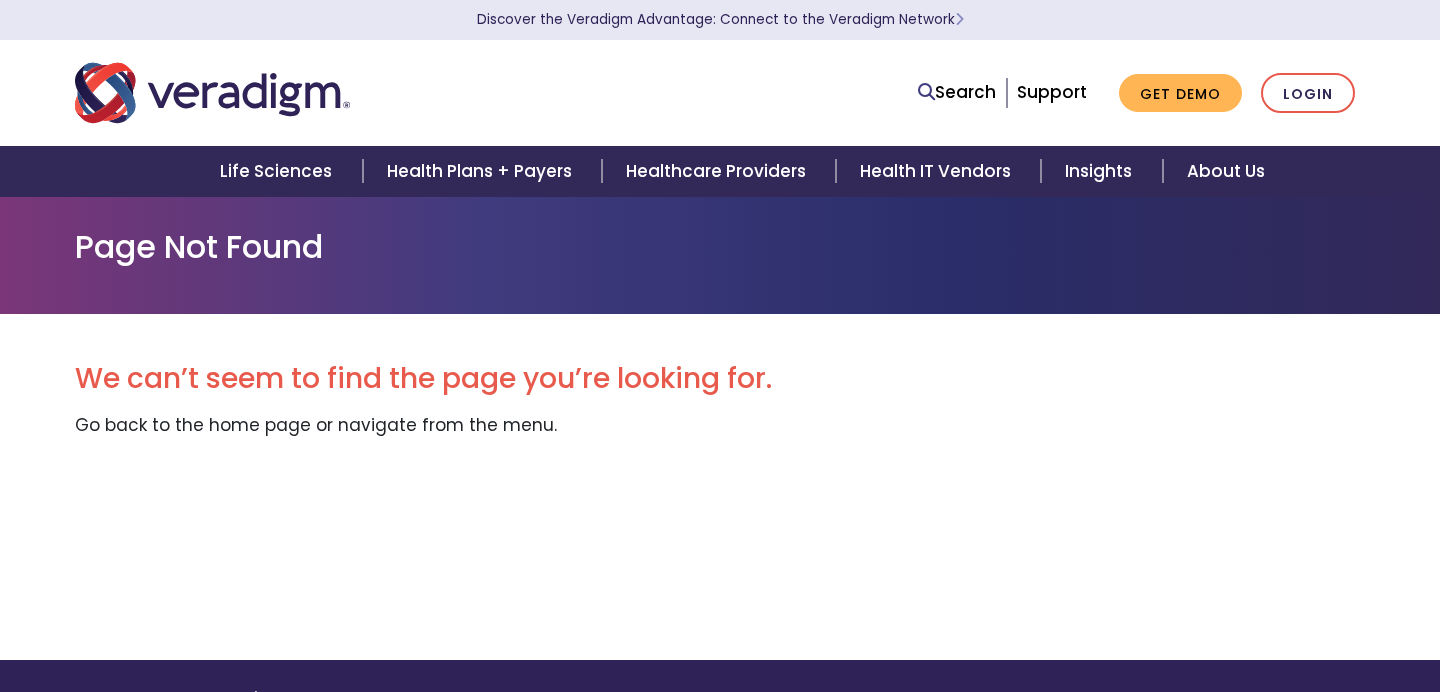 scroll, scrollTop: 0, scrollLeft: 0, axis: both 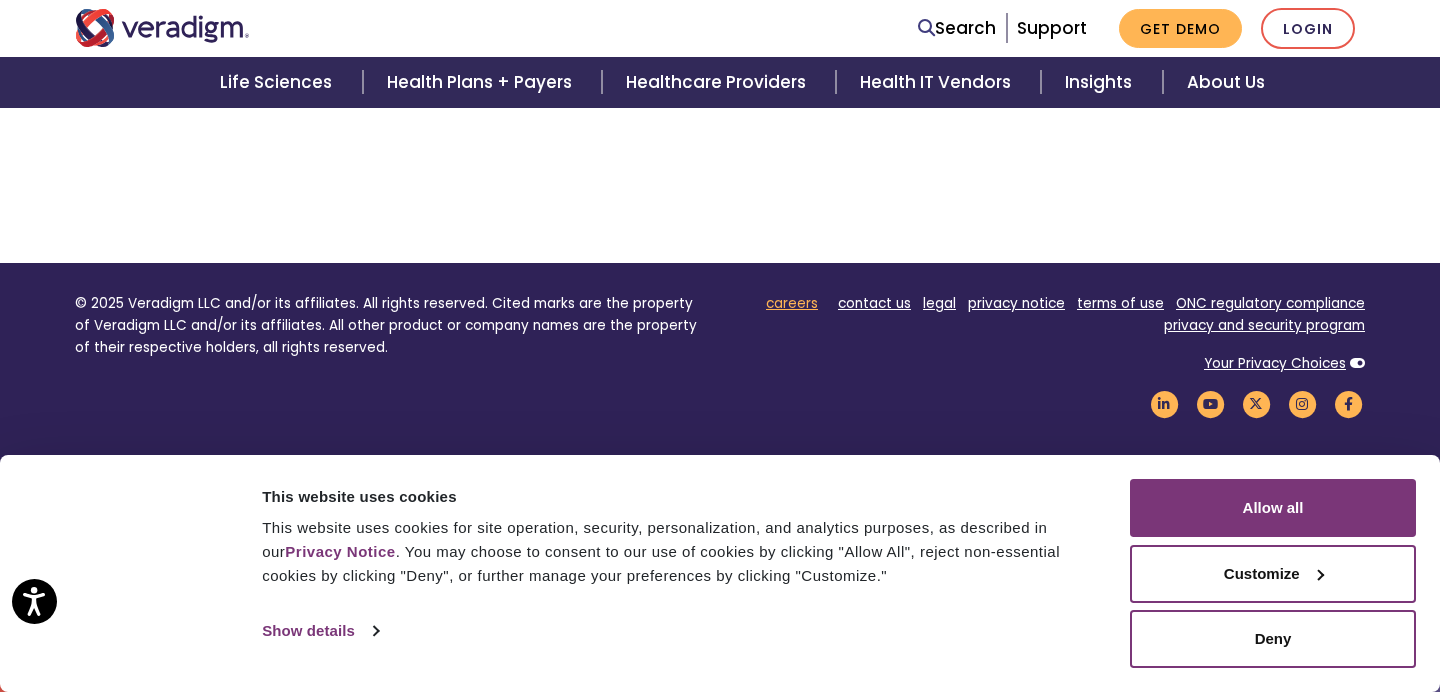 click on "careers" at bounding box center (792, 303) 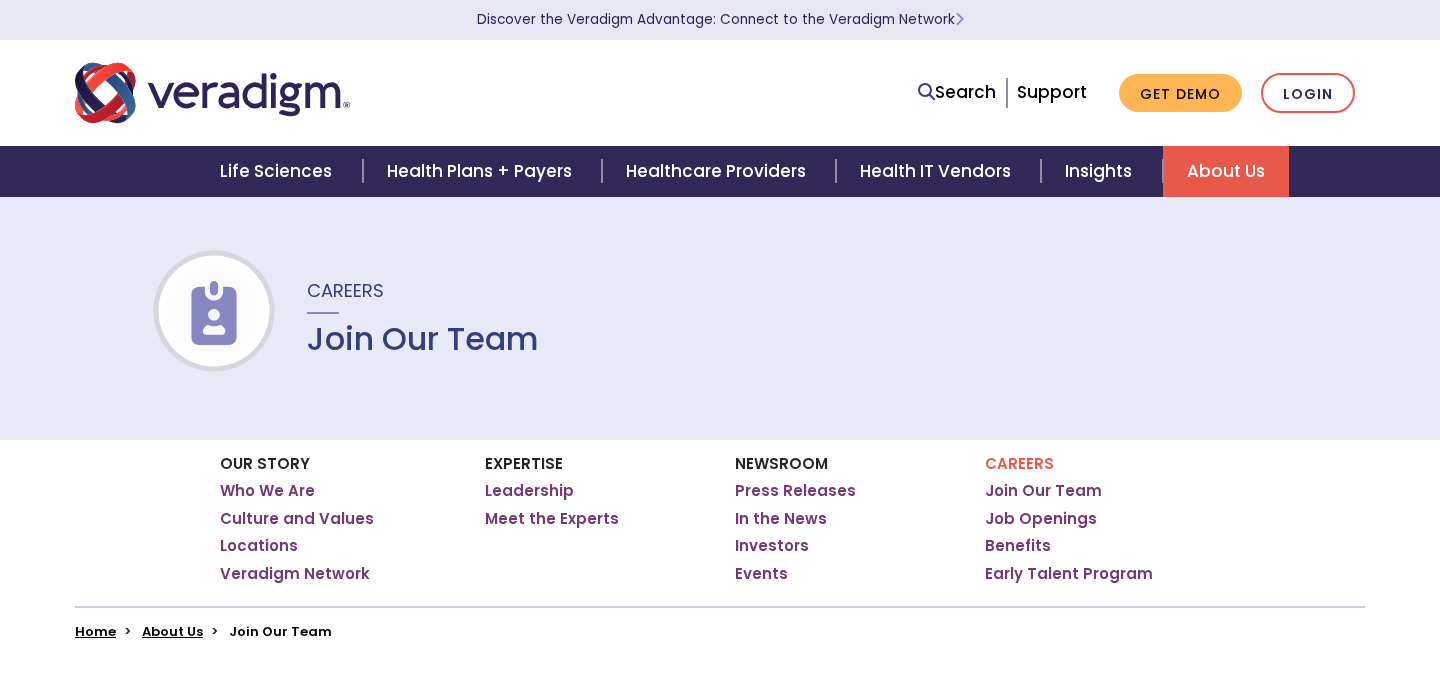 scroll, scrollTop: 0, scrollLeft: 0, axis: both 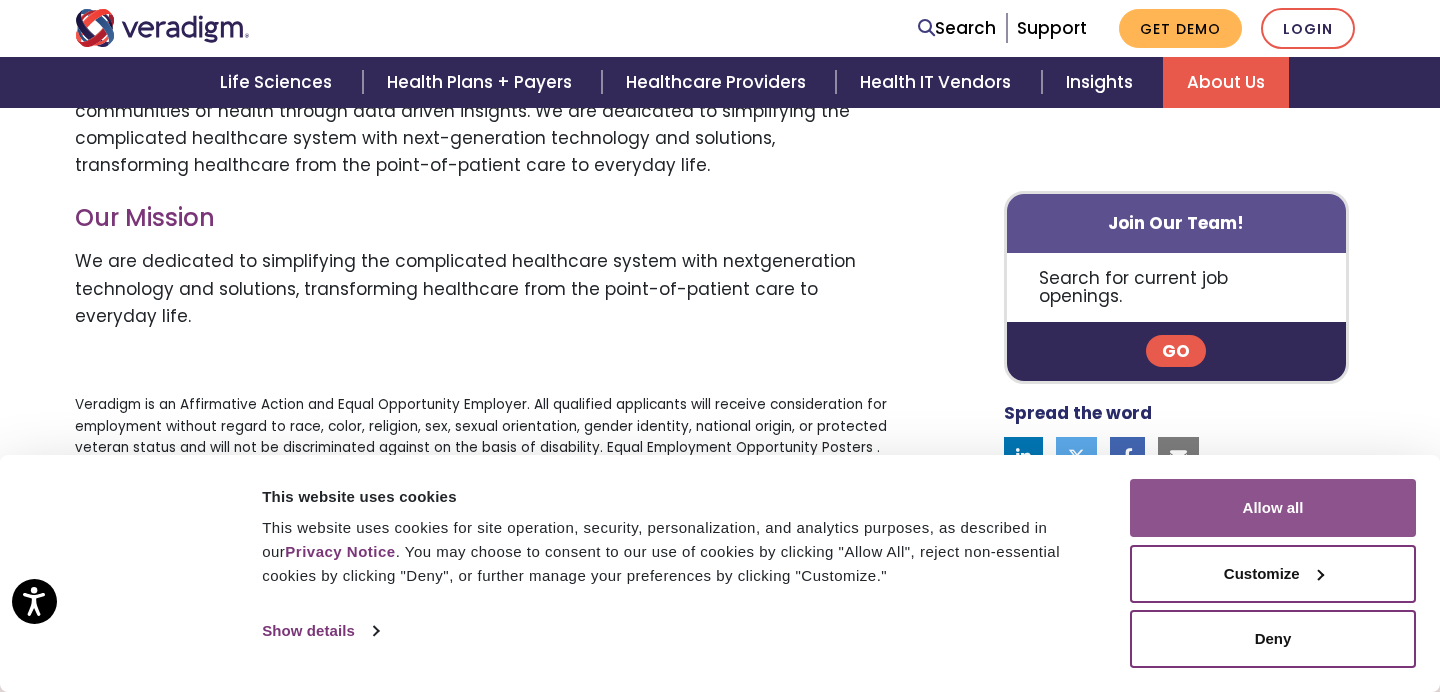 click on "Allow all" at bounding box center [1273, 508] 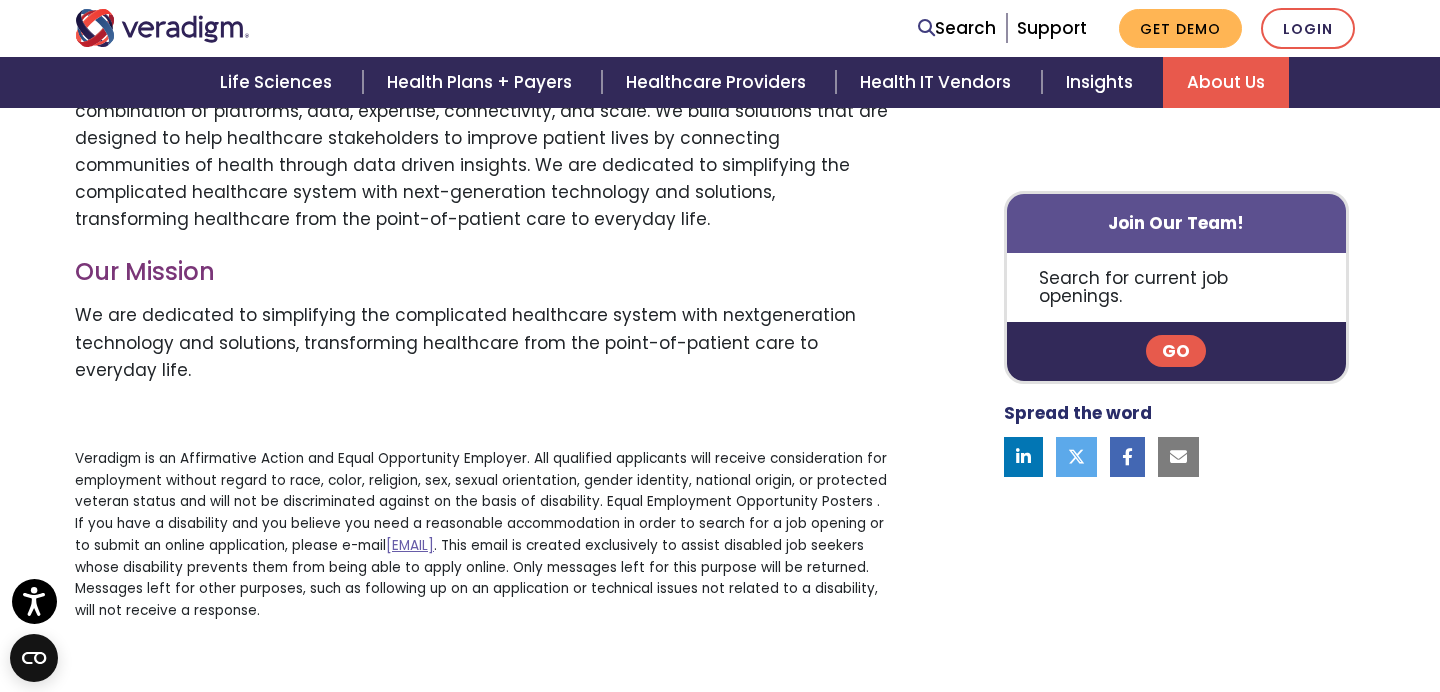 scroll, scrollTop: 1227, scrollLeft: 0, axis: vertical 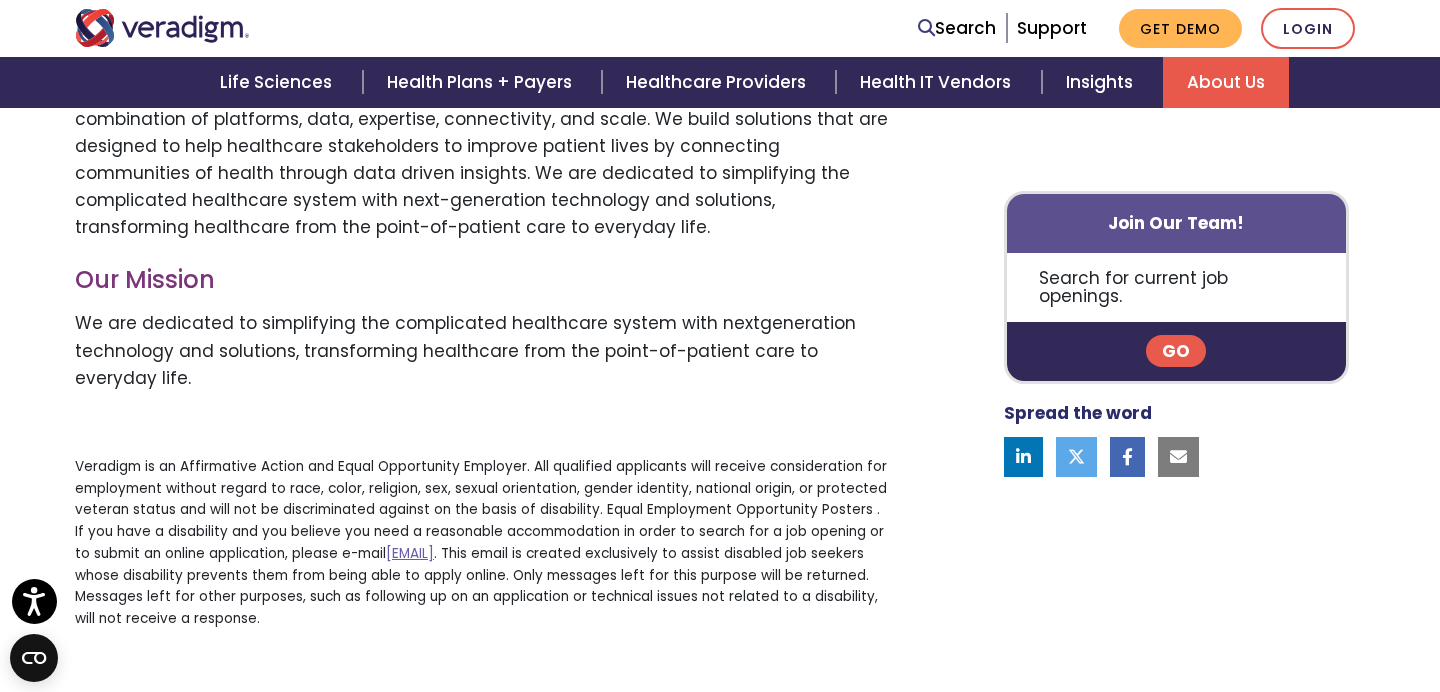 click on "Go" at bounding box center [1176, 352] 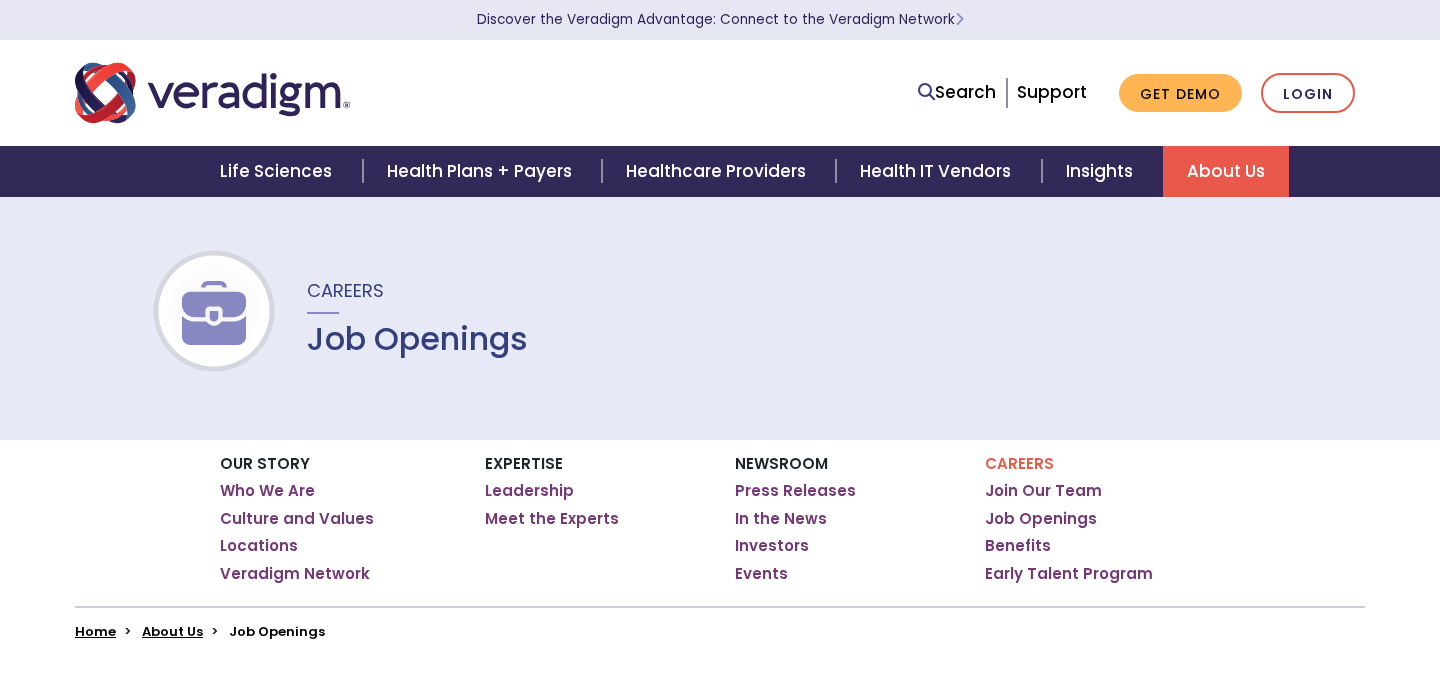 scroll, scrollTop: 0, scrollLeft: 0, axis: both 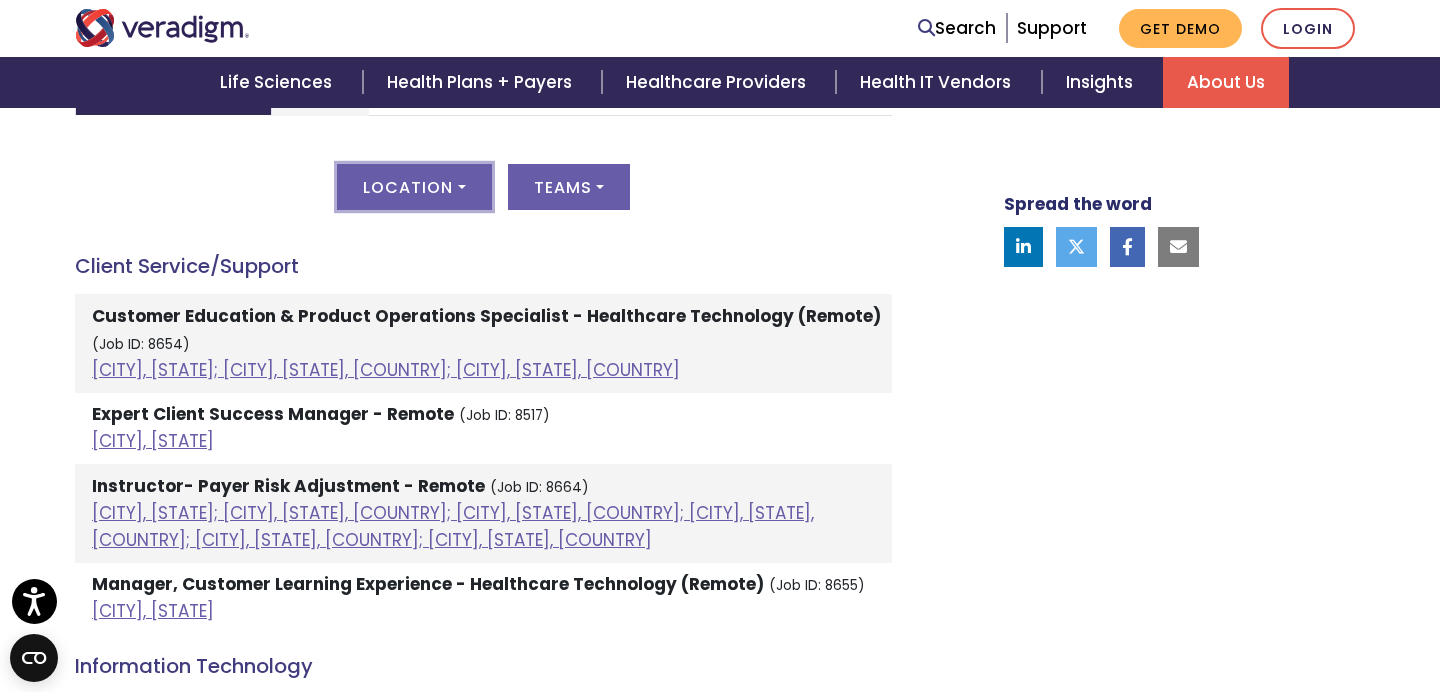 click on "Location" at bounding box center [414, 187] 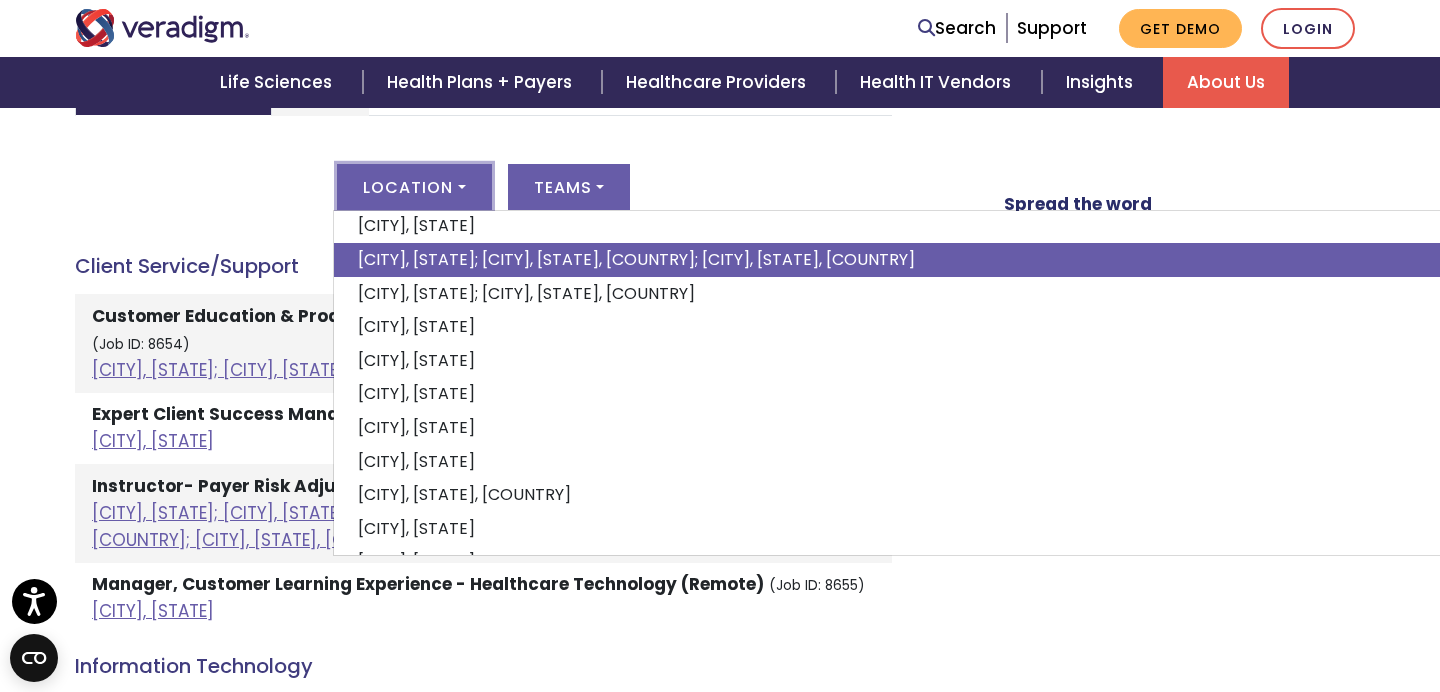 scroll, scrollTop: 209, scrollLeft: 0, axis: vertical 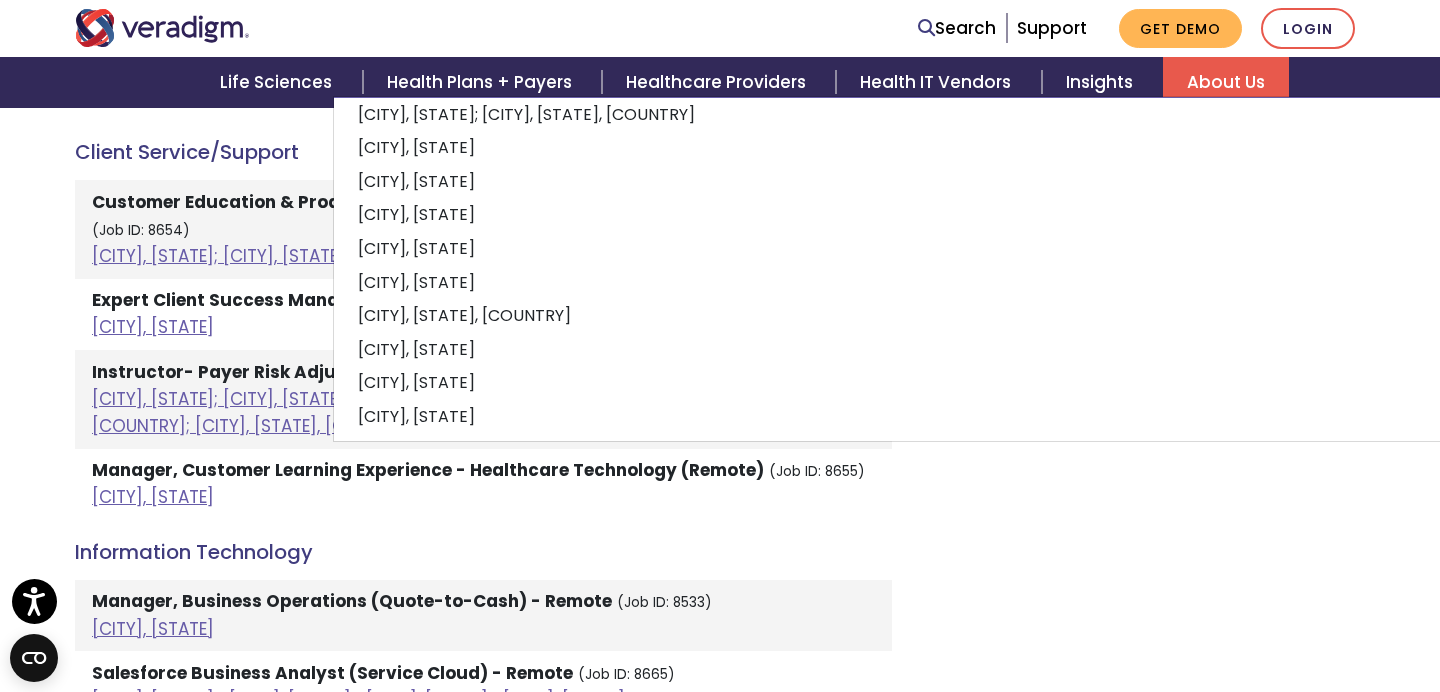 click on "[CITY], [STATE]" at bounding box center (966, 417) 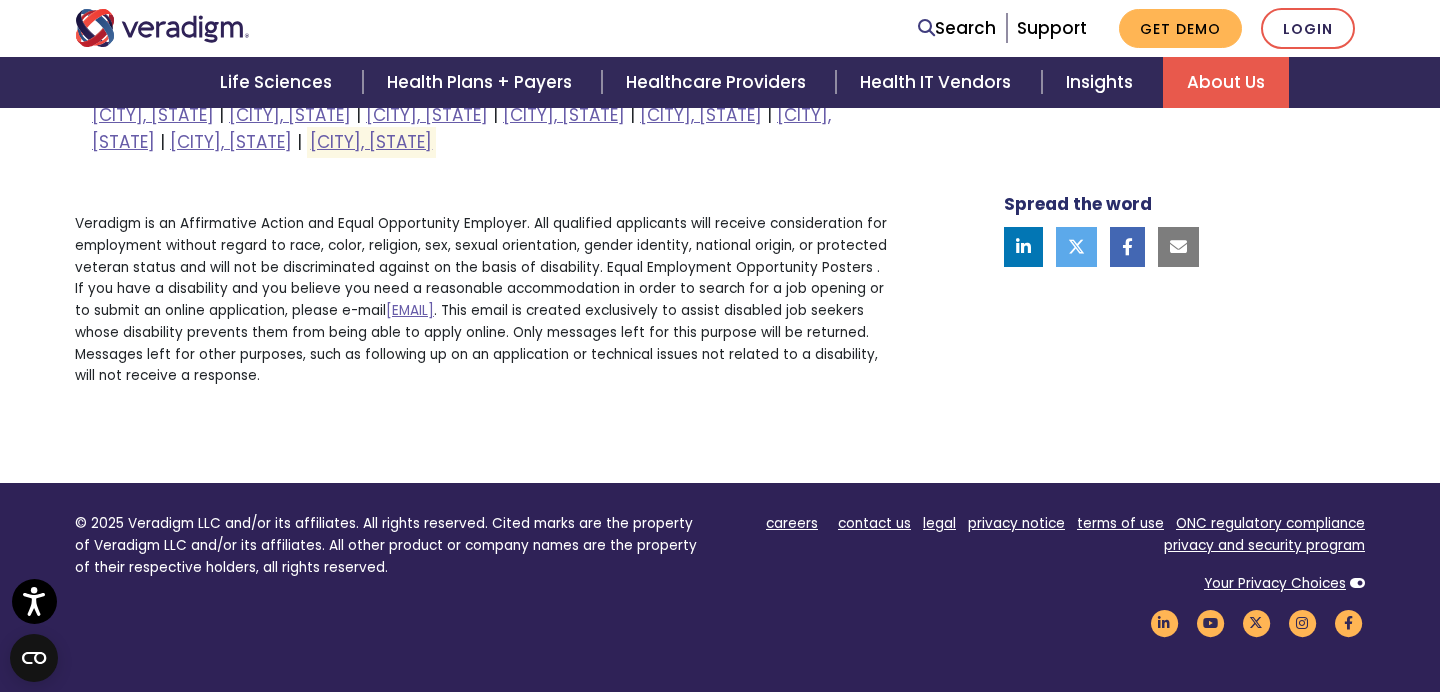 scroll, scrollTop: 1242, scrollLeft: 0, axis: vertical 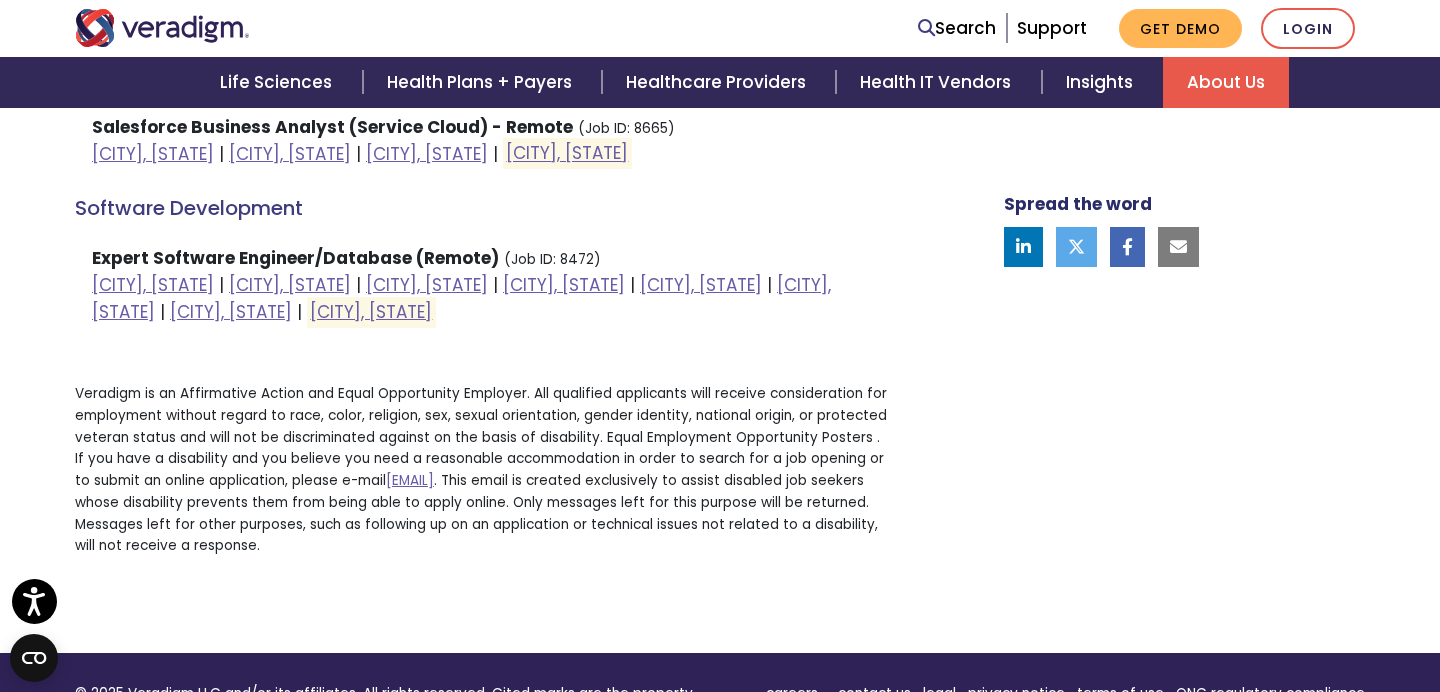 click on "Expert Software Engineer/Database (Remote)" at bounding box center (295, 258) 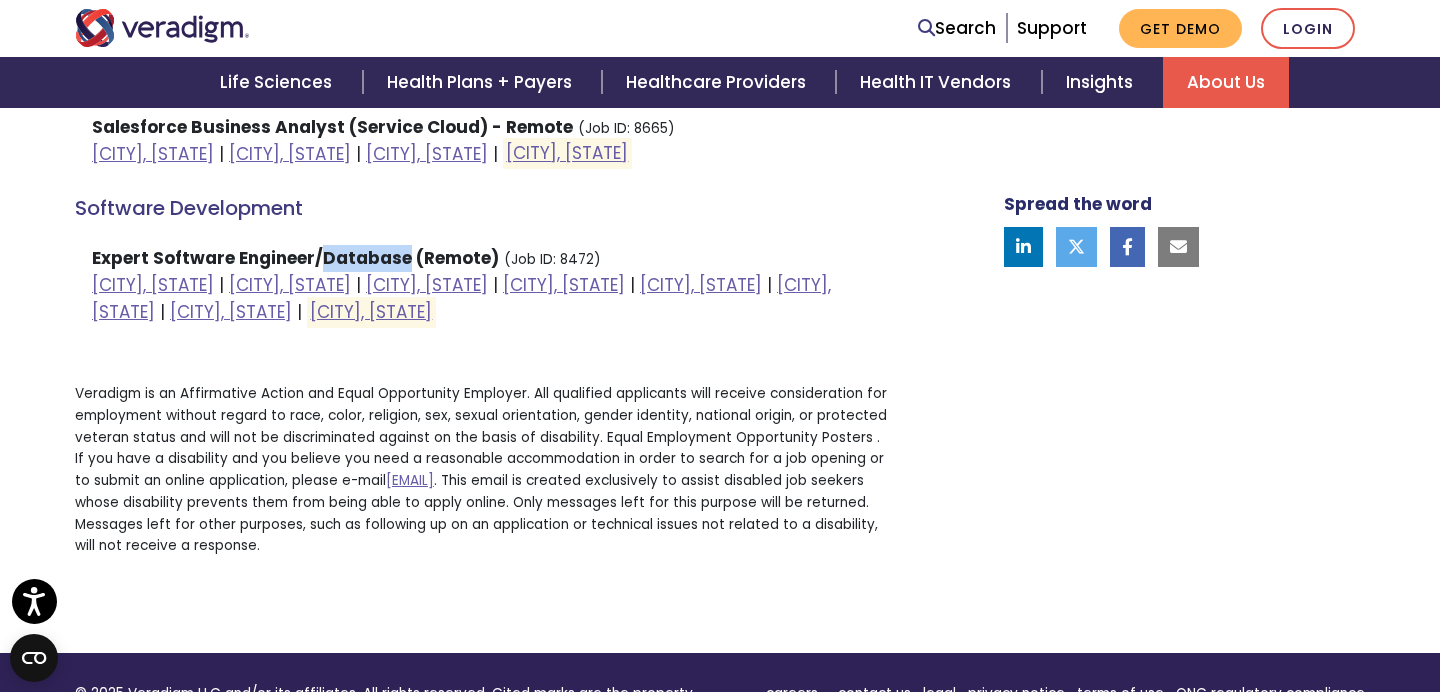 click on "Expert Software Engineer/Database (Remote)" at bounding box center (295, 258) 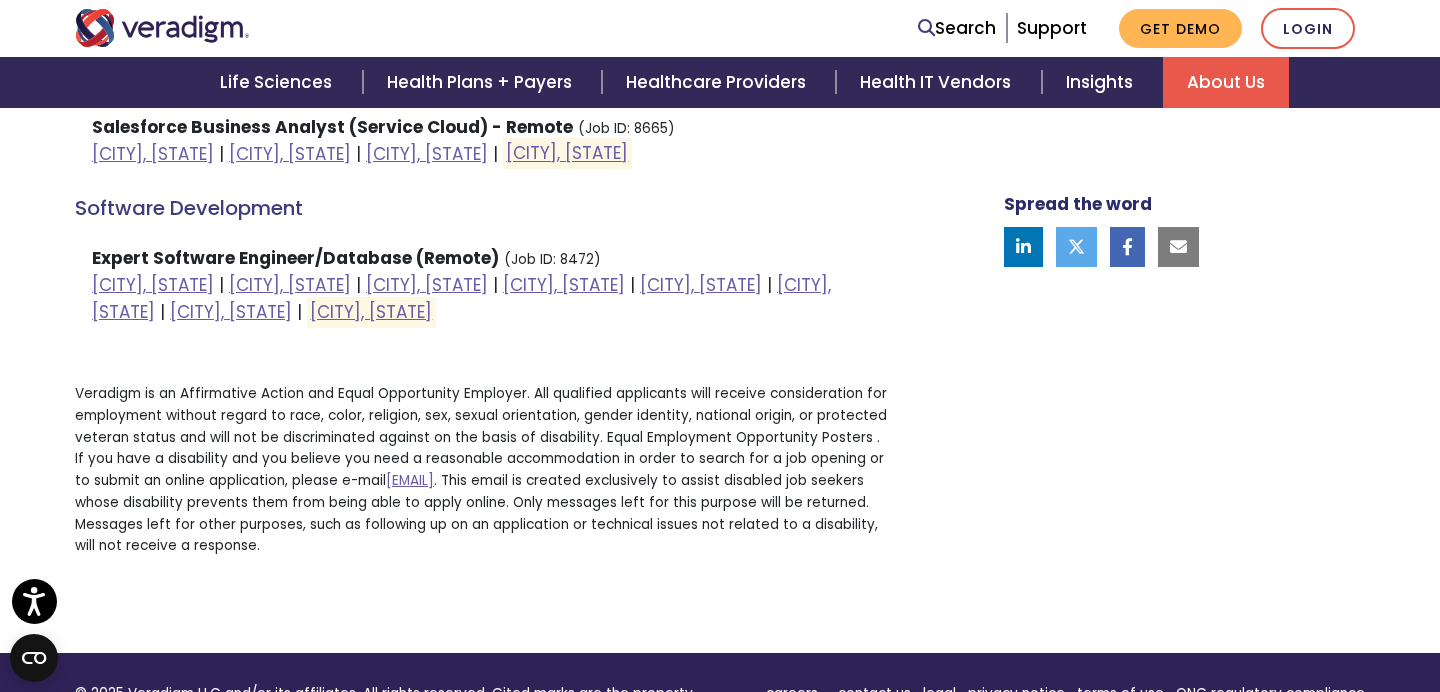 click on "Expert Software Engineer/Database (Remote)" at bounding box center [295, 258] 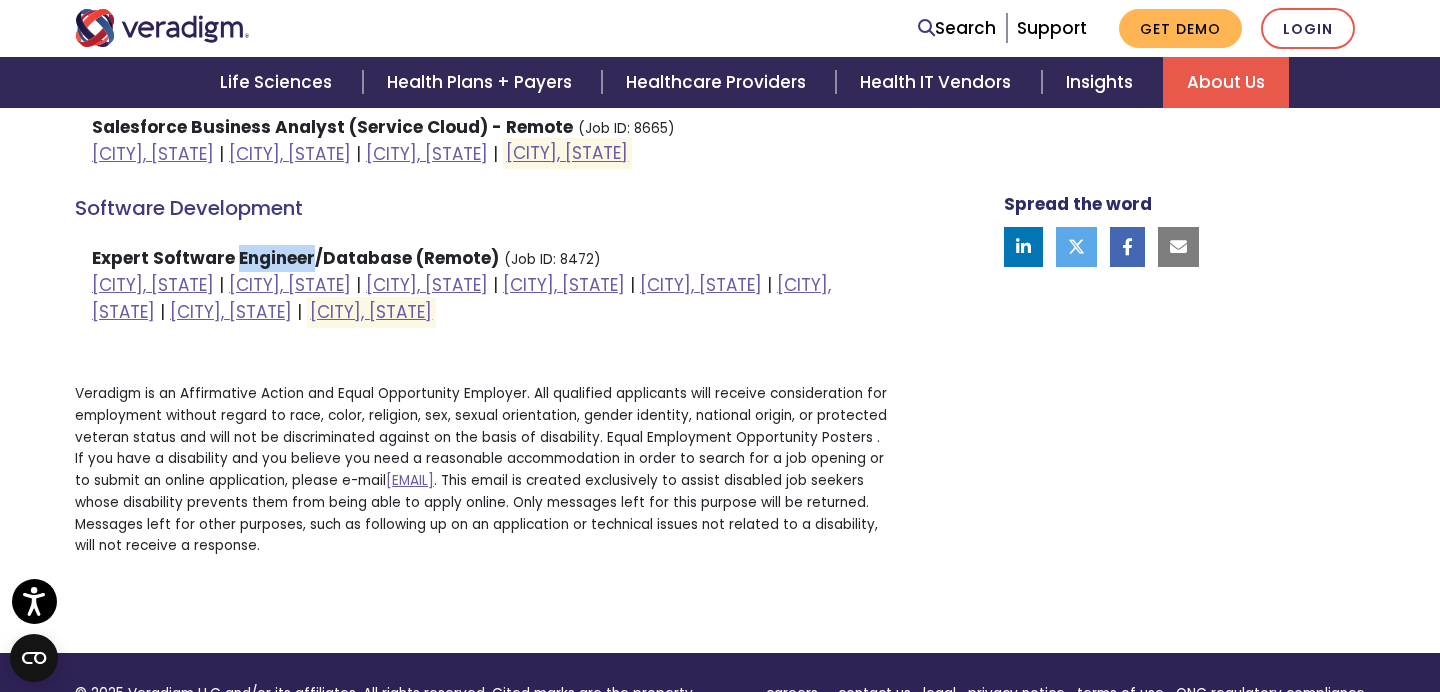 click on "Expert Software Engineer/Database (Remote)" at bounding box center [295, 258] 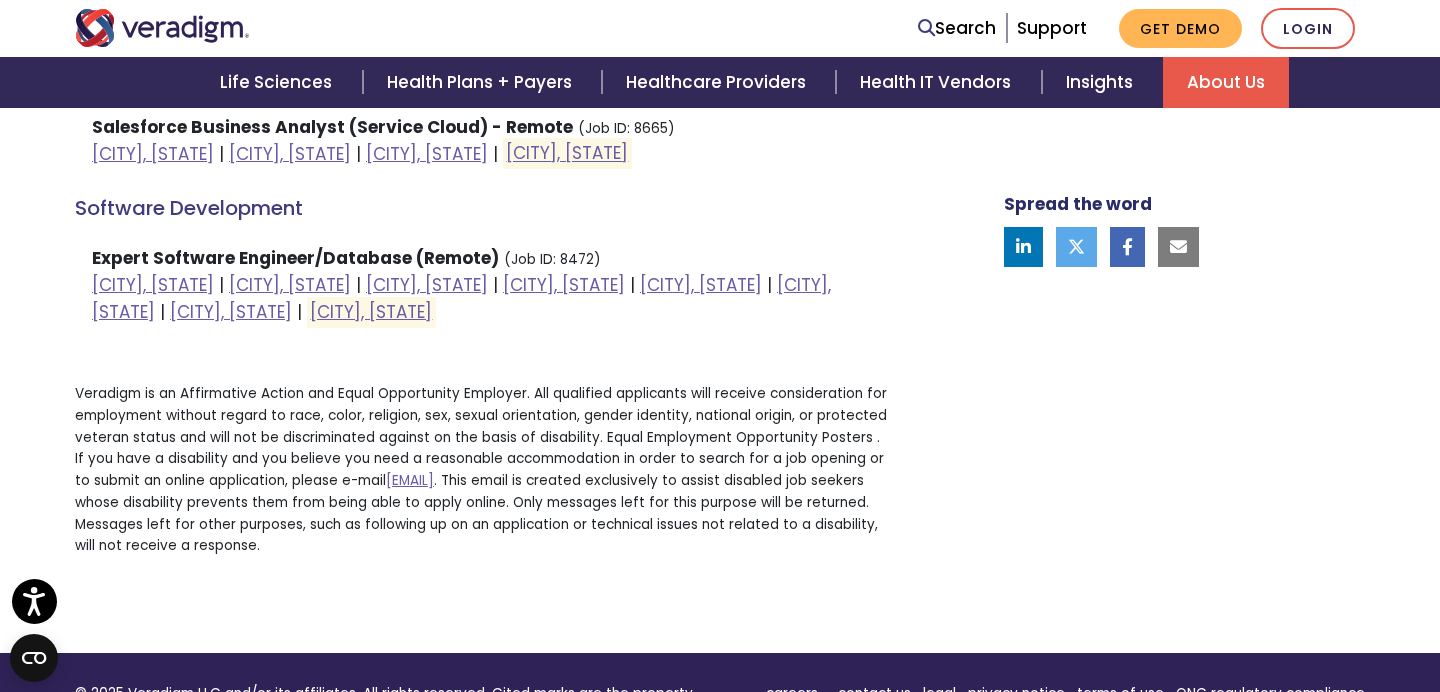 click on "Expert Software Engineer/Database (Remote)" at bounding box center (295, 258) 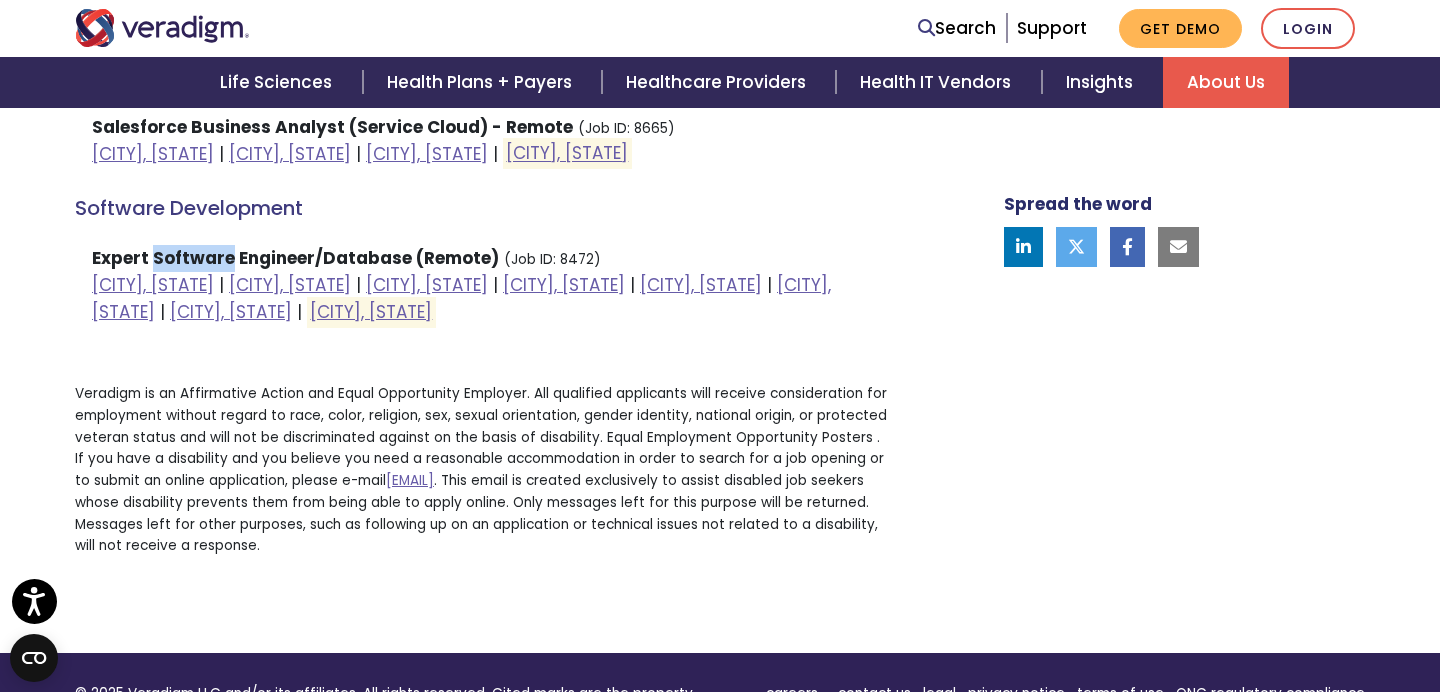 click on "Expert Software Engineer/Database (Remote)" at bounding box center [295, 258] 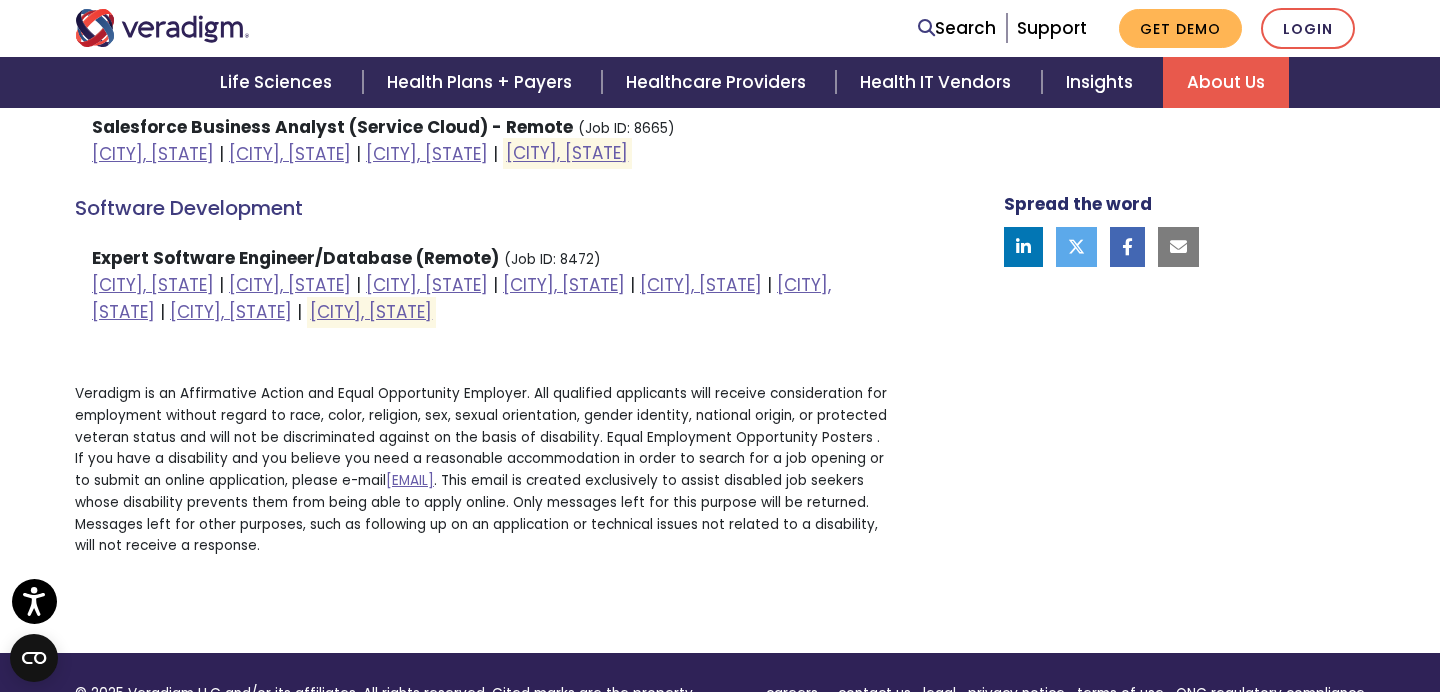 click on "[CITY], [STATE]                                                                   |                                                                                                    [CITY], [STATE]                                                                   |                                                                                                    [CITY], [STATE]                                                                   |                                                                                                    [CITY], [STATE]                                                                   |                                                                                                  |   |" at bounding box center [483, 285] 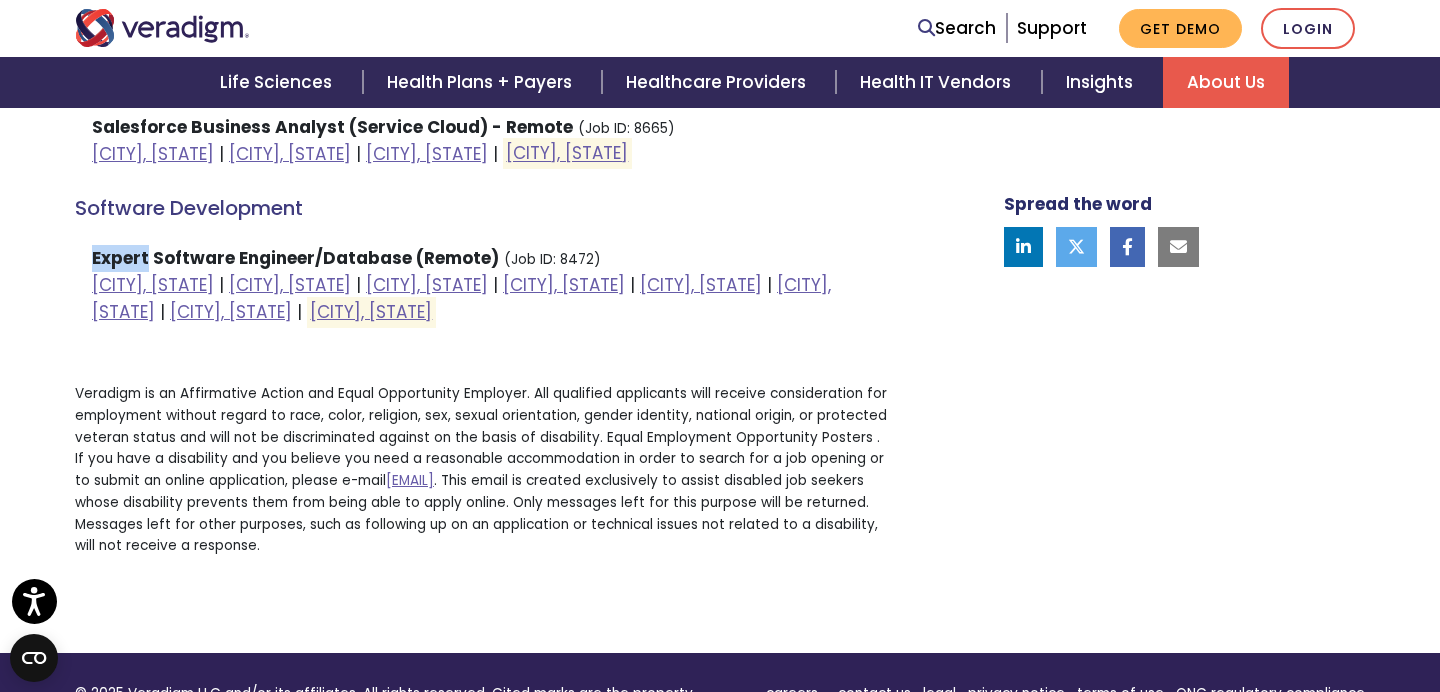 click on "[CITY], [STATE]                                                                   |                                                                                                    [CITY], [STATE]                                                                   |                                                                                                    [CITY], [STATE]                                                                   |                                                                                                    [CITY], [STATE]                                                                   |                                                                                                  |   |" at bounding box center [483, 285] 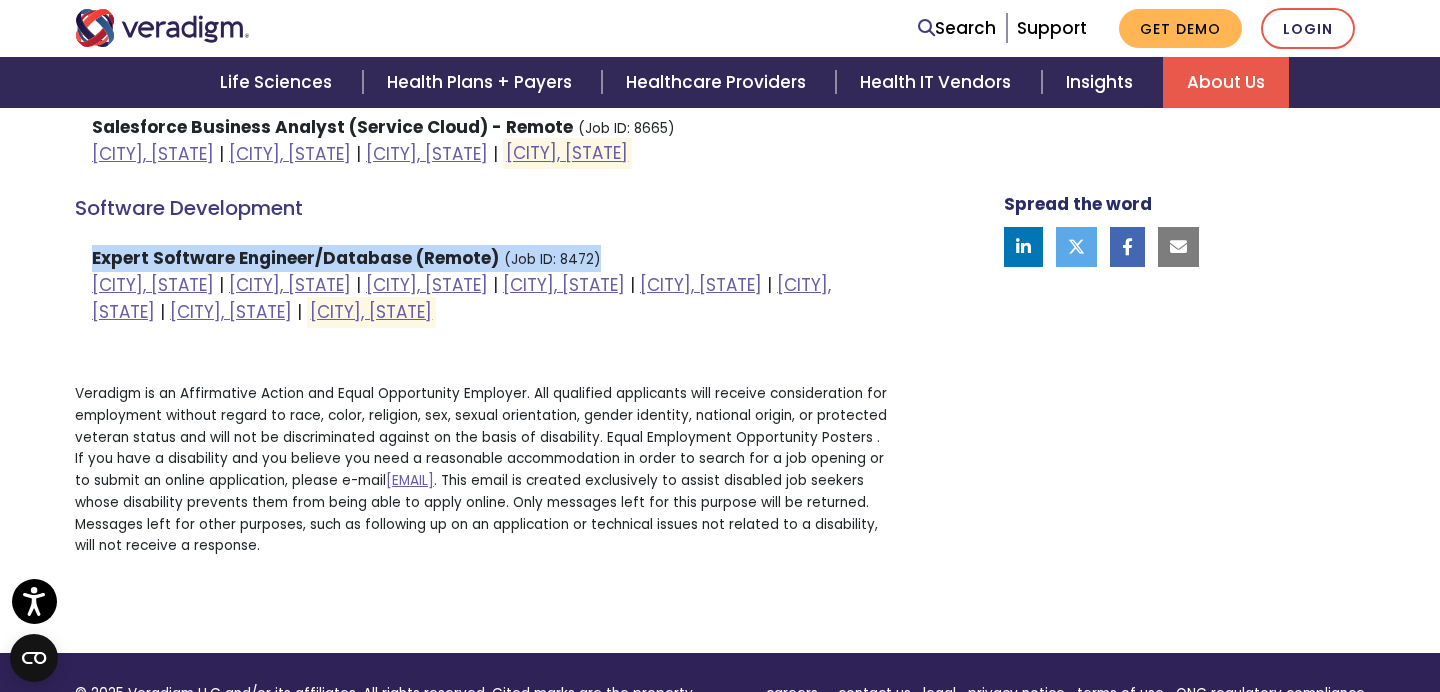 drag, startPoint x: 605, startPoint y: 259, endPoint x: 26, endPoint y: 257, distance: 579.0035 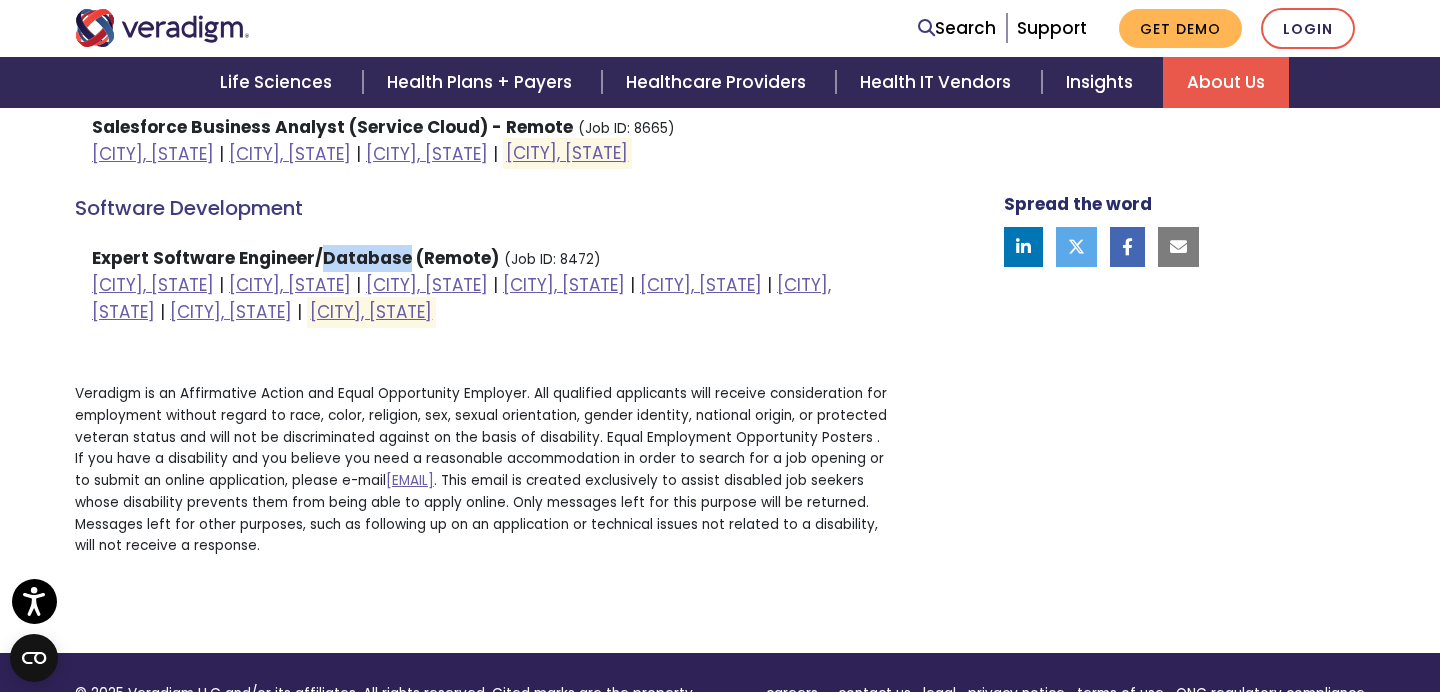 click on "Expert Software Engineer/Database (Remote)" at bounding box center (295, 258) 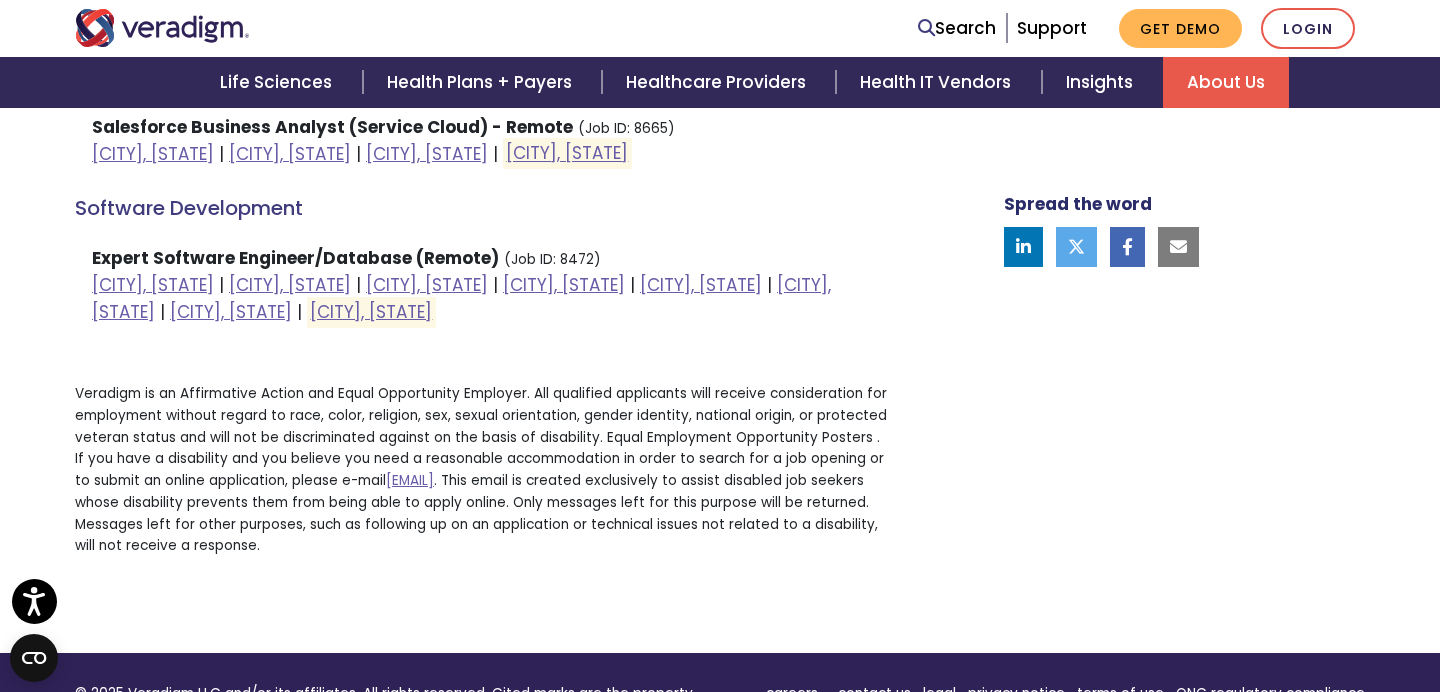 click on "Expert Software Engineer/Database (Remote)" at bounding box center [295, 258] 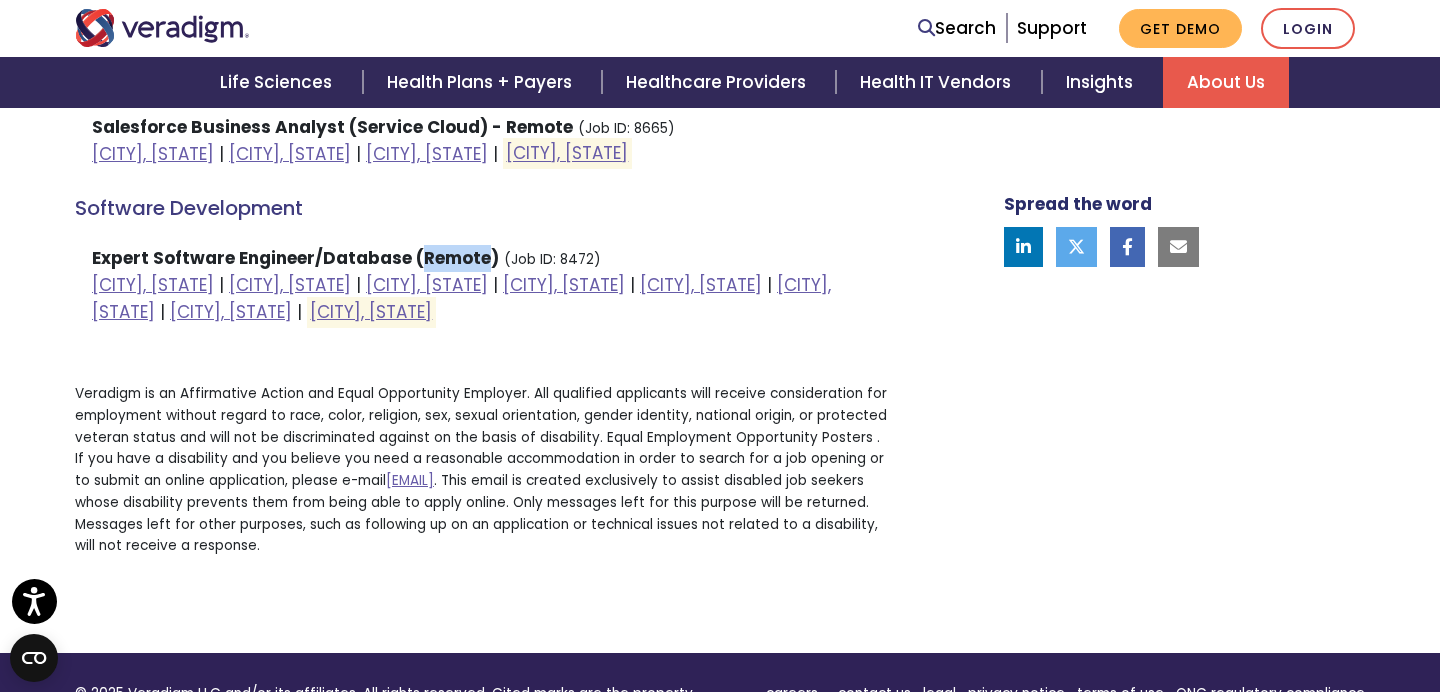 click on "Expert Software Engineer/Database (Remote)" at bounding box center (295, 258) 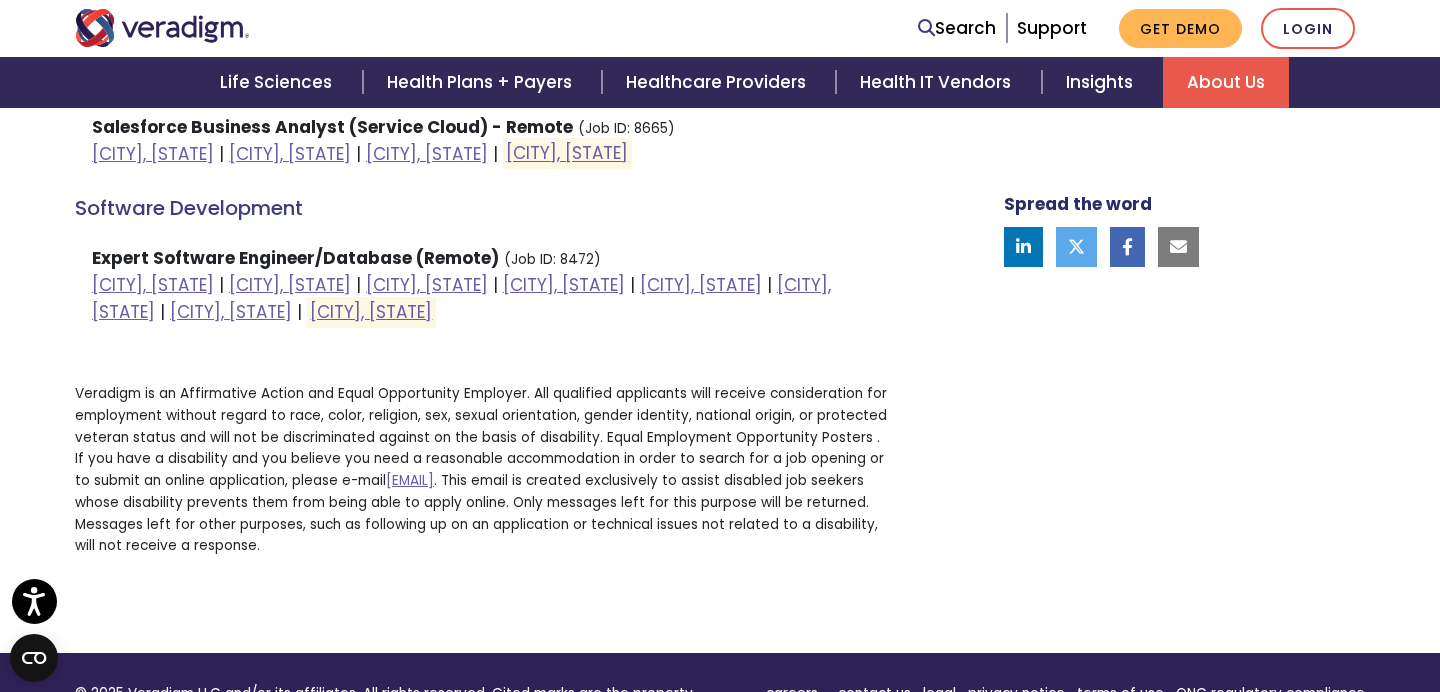 click on "(Job ID: 8472)" at bounding box center (552, 259) 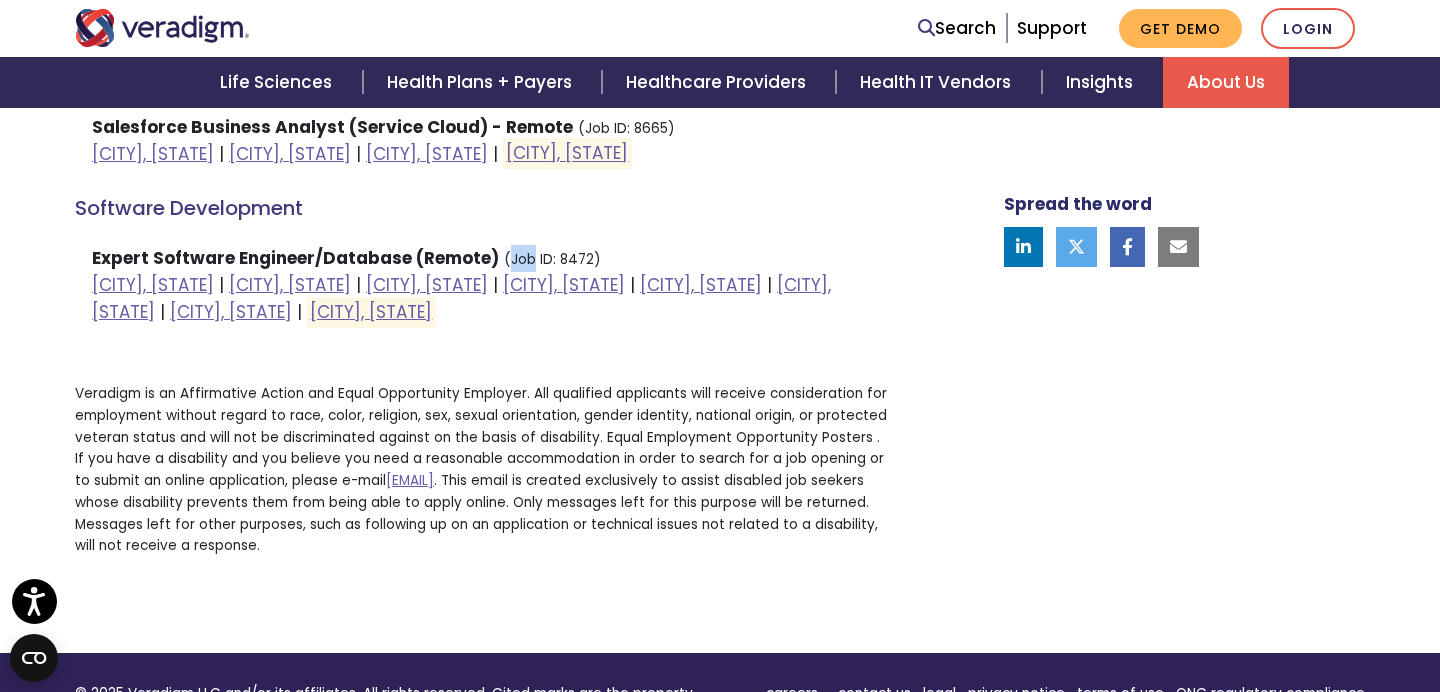 click on "(Job ID: 8472)" at bounding box center [552, 259] 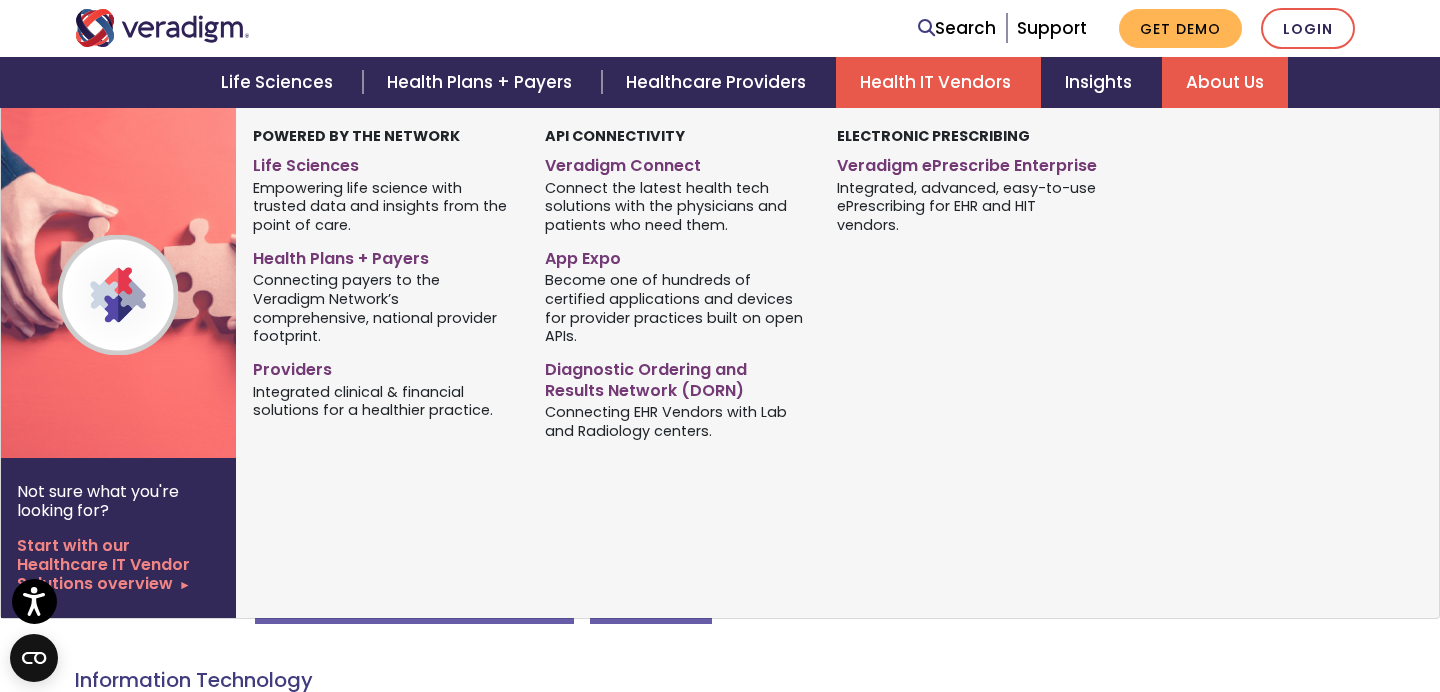 scroll, scrollTop: 326, scrollLeft: 0, axis: vertical 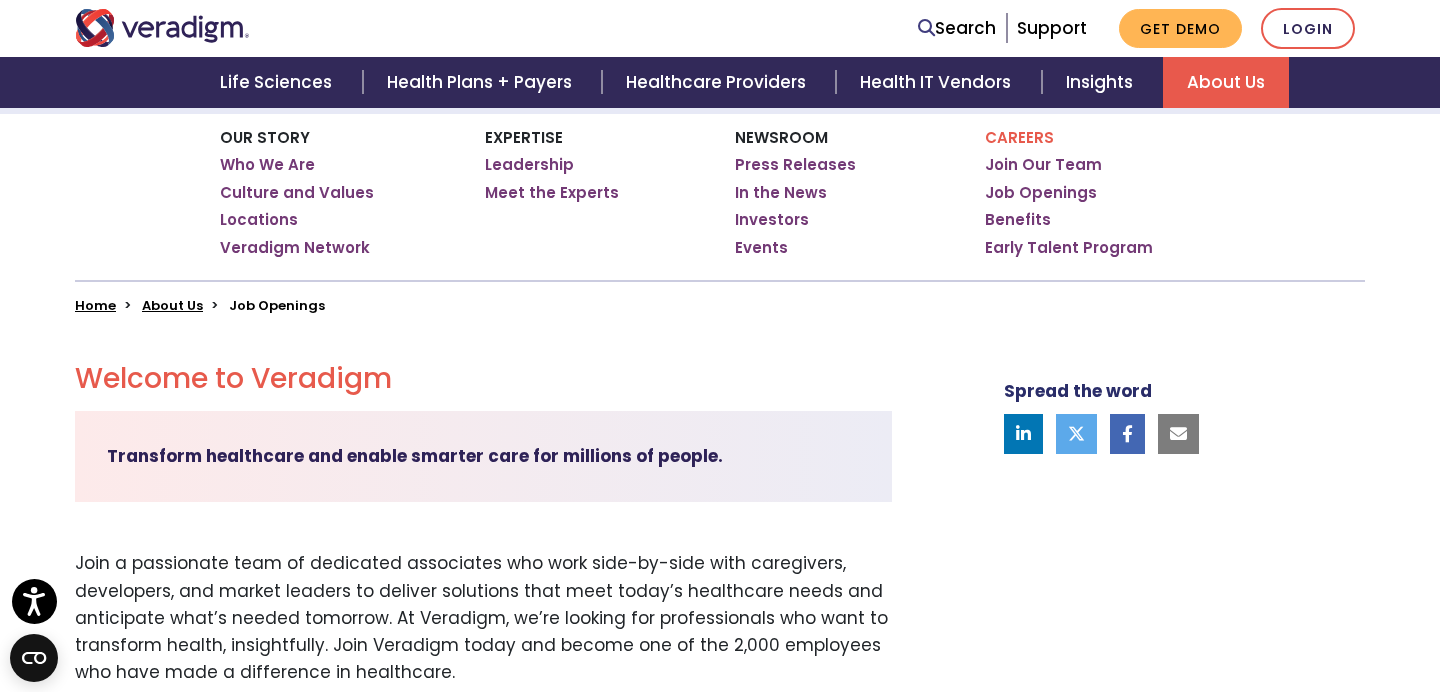 click on "Join a passionate team of dedicated associates who work side-by-side with caregivers, developers, and market leaders to deliver solutions that meet today’s healthcare needs and anticipate what’s needed tomorrow. At Veradigm, we’re looking for professionals who want to transform health, insightfully. Join Veradigm today and become one of the 2,000 employees who have made a difference in healthcare." at bounding box center (483, 618) 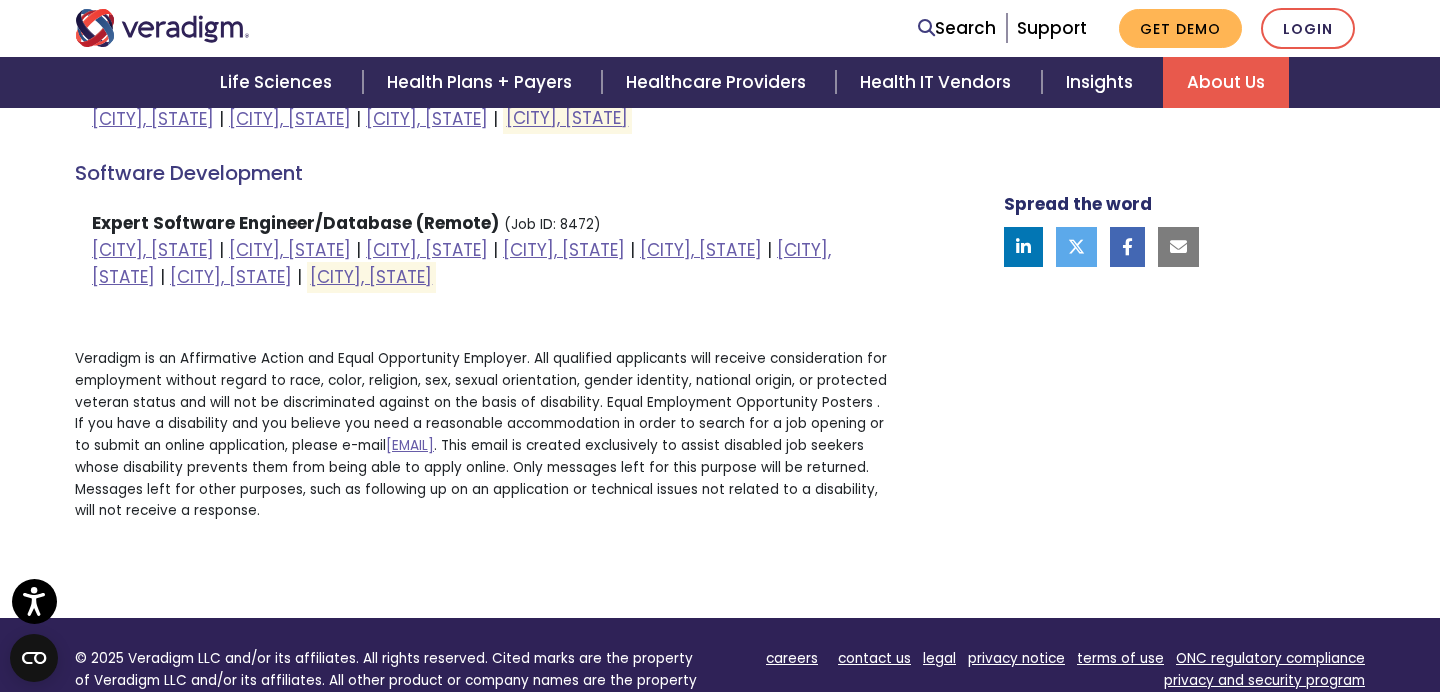 scroll, scrollTop: 1142, scrollLeft: 0, axis: vertical 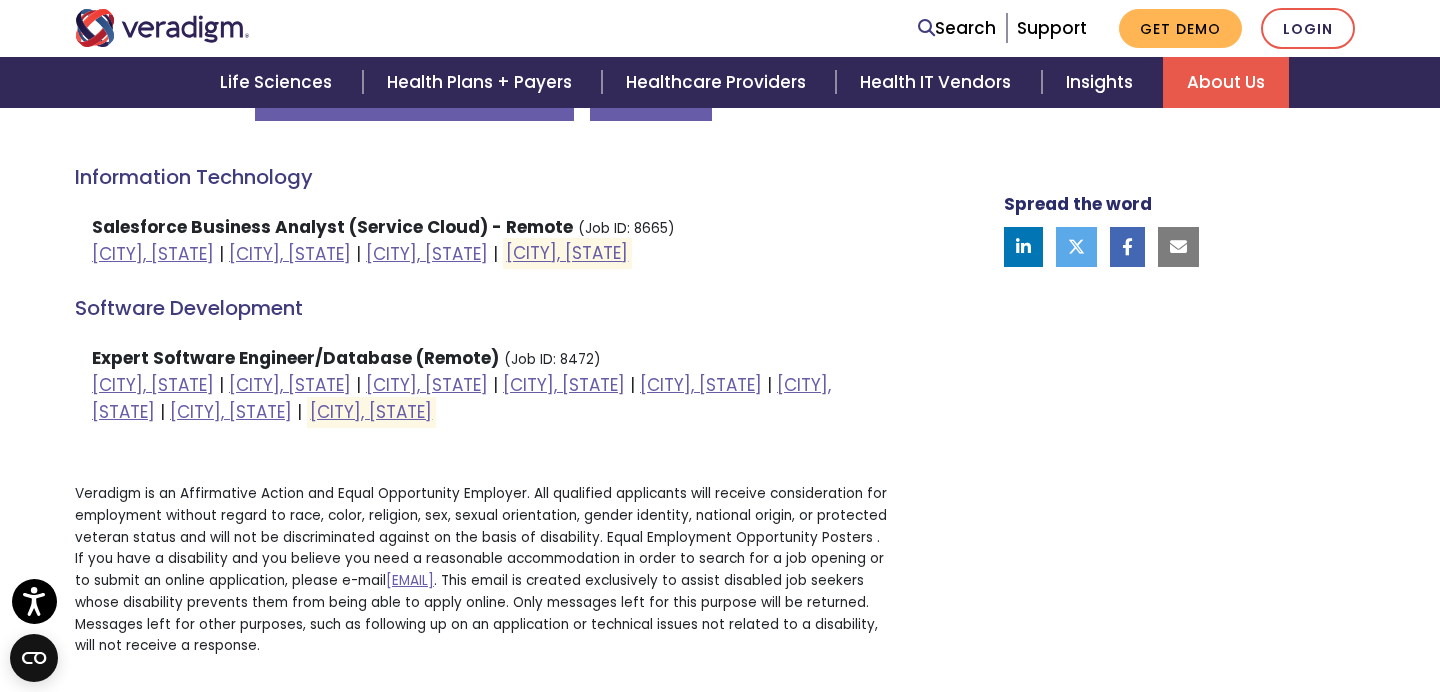 click on "Veradigm is an Affirmative Action and Equal Opportunity Employer. All qualified applicants will receive consideration for employment without regard to race, color, religion, sex, sexual orientation, gender identity, national origin, or protected veteran status and will not be discriminated against on the basis of disability. Equal Employment Opportunity Posters . If you have a disability and you believe you need a reasonable accommodation in order to search for a job opening or to submit an online application, please e-mail  applicantaccessibility@example.com . This email is created exclusively to assist disabled job seekers whose disability prevents them from being able to apply online. Only messages left for this purpose will be returned. Messages left for other purposes, such as following up on an application or technical issues not related to a disability, will not receive a response." at bounding box center [483, 570] 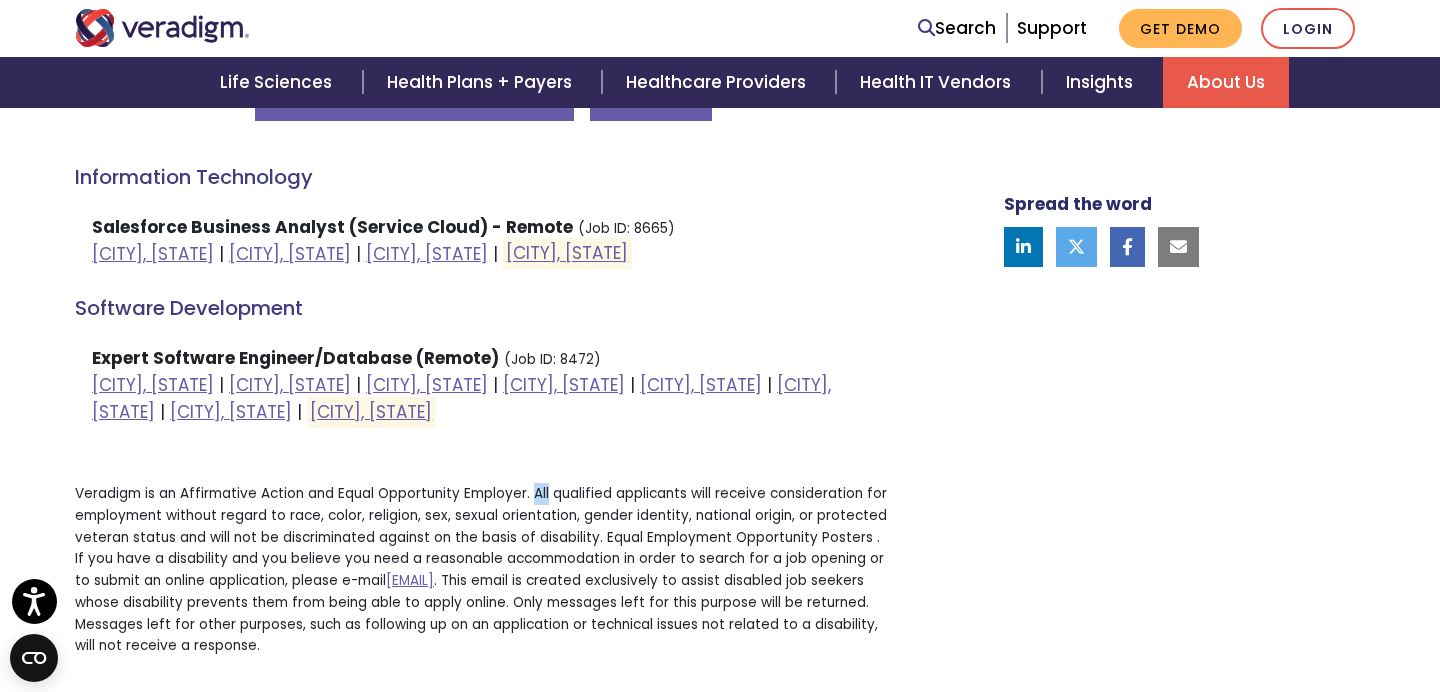 click on "Veradigm is an Affirmative Action and Equal Opportunity Employer. All qualified applicants will receive consideration for employment without regard to race, color, religion, sex, sexual orientation, gender identity, national origin, or protected veteran status and will not be discriminated against on the basis of disability. Equal Employment Opportunity Posters . If you have a disability and you believe you need a reasonable accommodation in order to search for a job opening or to submit an online application, please e-mail  applicantaccessibility@example.com . This email is created exclusively to assist disabled job seekers whose disability prevents them from being able to apply online. Only messages left for this purpose will be returned. Messages left for other purposes, such as following up on an application or technical issues not related to a disability, will not receive a response." at bounding box center [483, 570] 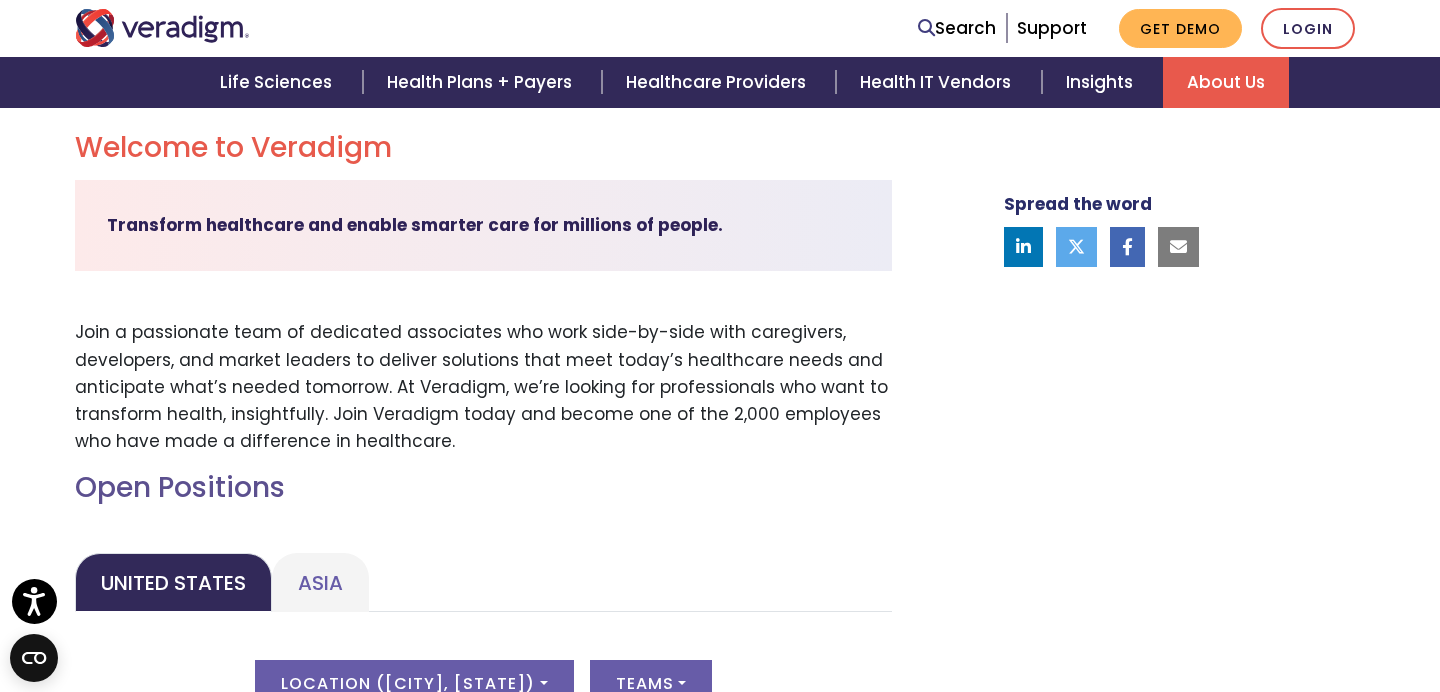 scroll, scrollTop: 399, scrollLeft: 0, axis: vertical 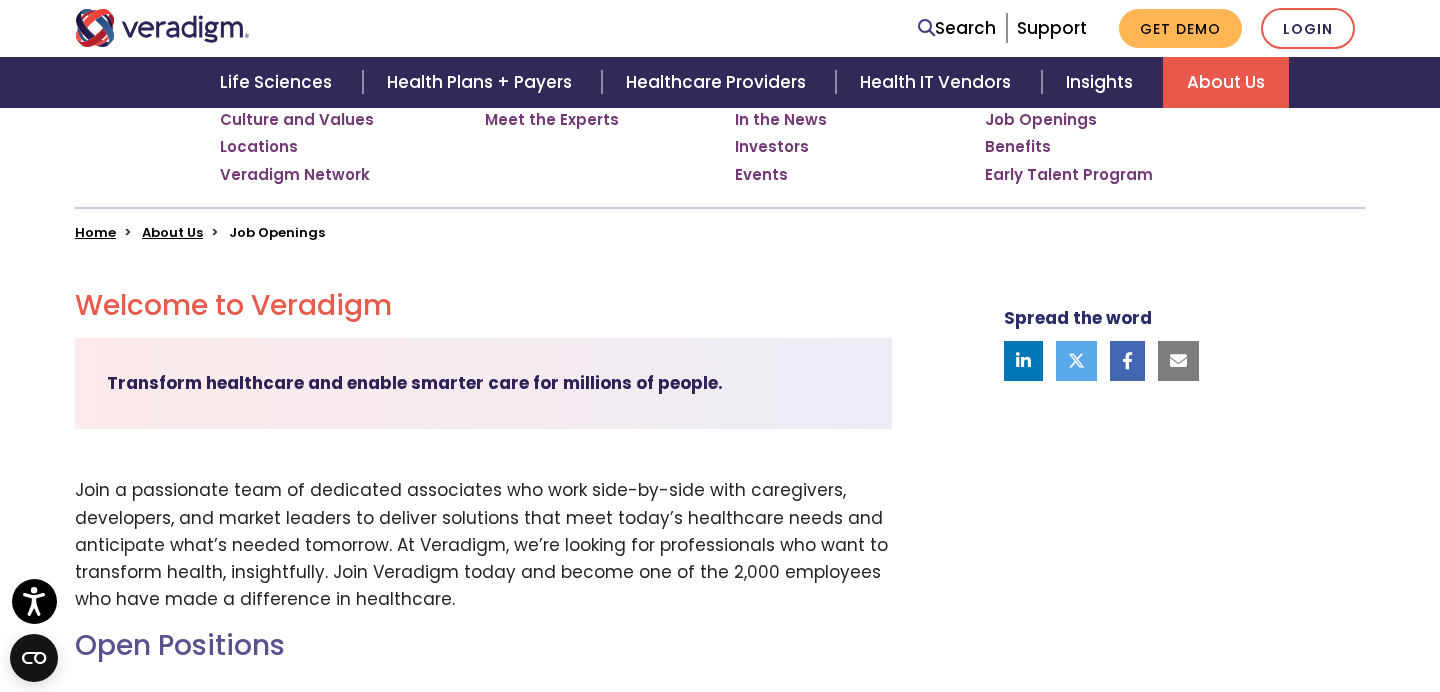 click on "Join a passionate team of dedicated associates who work side-by-side with caregivers, developers, and market leaders to deliver solutions that meet today’s healthcare needs and anticipate what’s needed tomorrow. At Veradigm, we’re looking for professionals who want to transform health, insightfully. Join Veradigm today and become one of the 2,000 employees who have made a difference in healthcare." at bounding box center [483, 545] 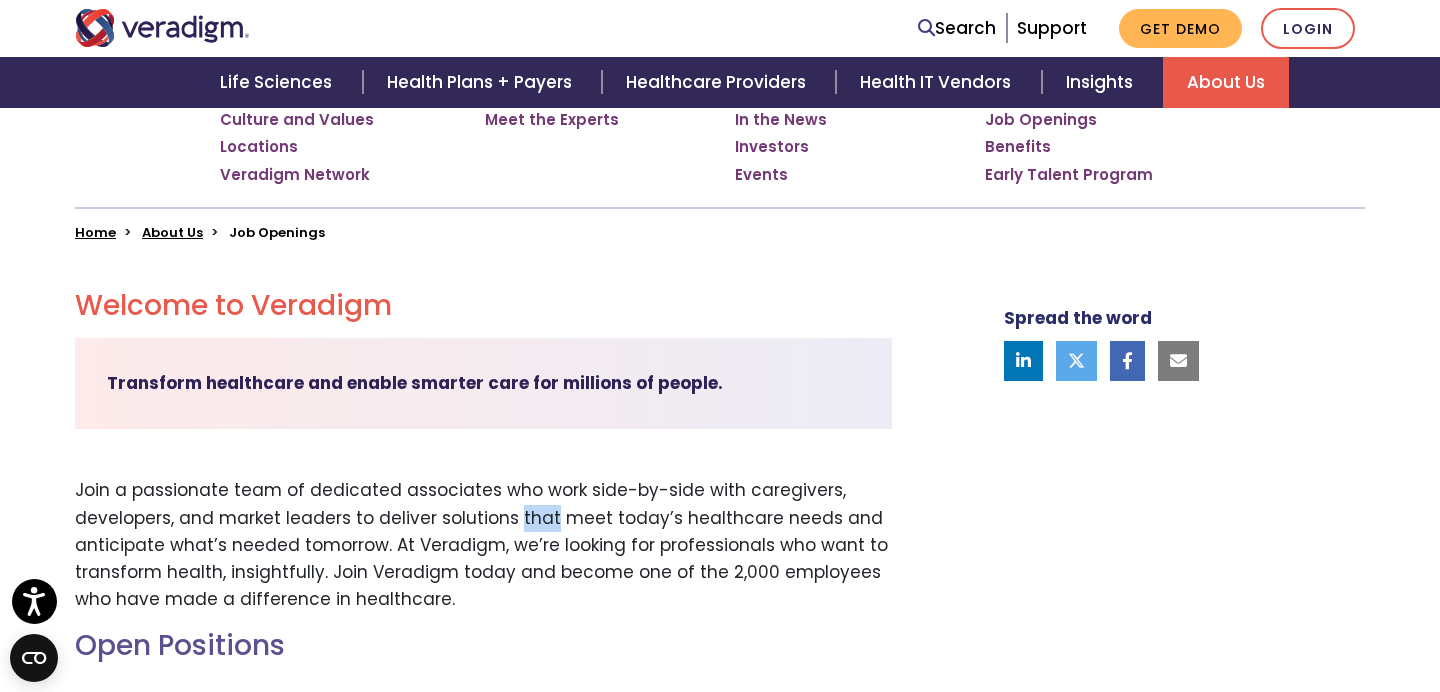 click on "Join a passionate team of dedicated associates who work side-by-side with caregivers, developers, and market leaders to deliver solutions that meet today’s healthcare needs and anticipate what’s needed tomorrow. At Veradigm, we’re looking for professionals who want to transform health, insightfully. Join Veradigm today and become one of the 2,000 employees who have made a difference in healthcare." at bounding box center [483, 545] 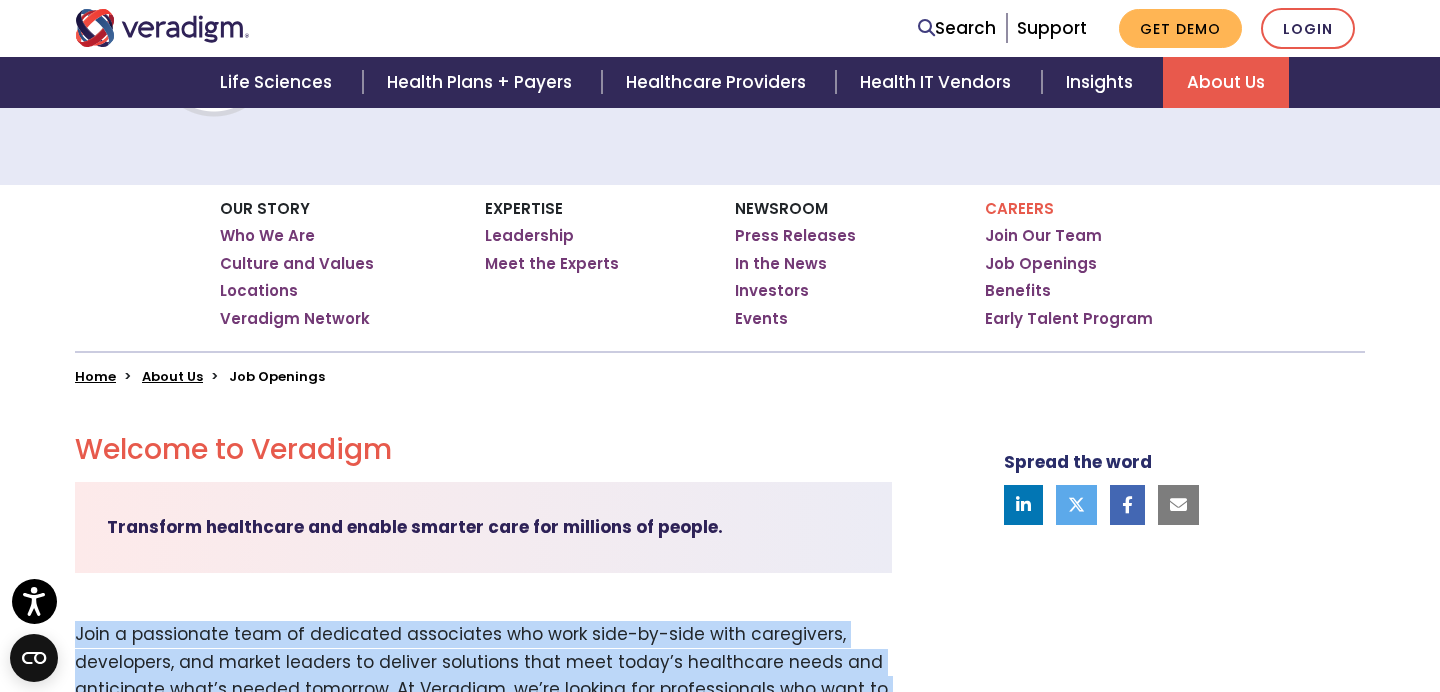 scroll, scrollTop: 268, scrollLeft: 0, axis: vertical 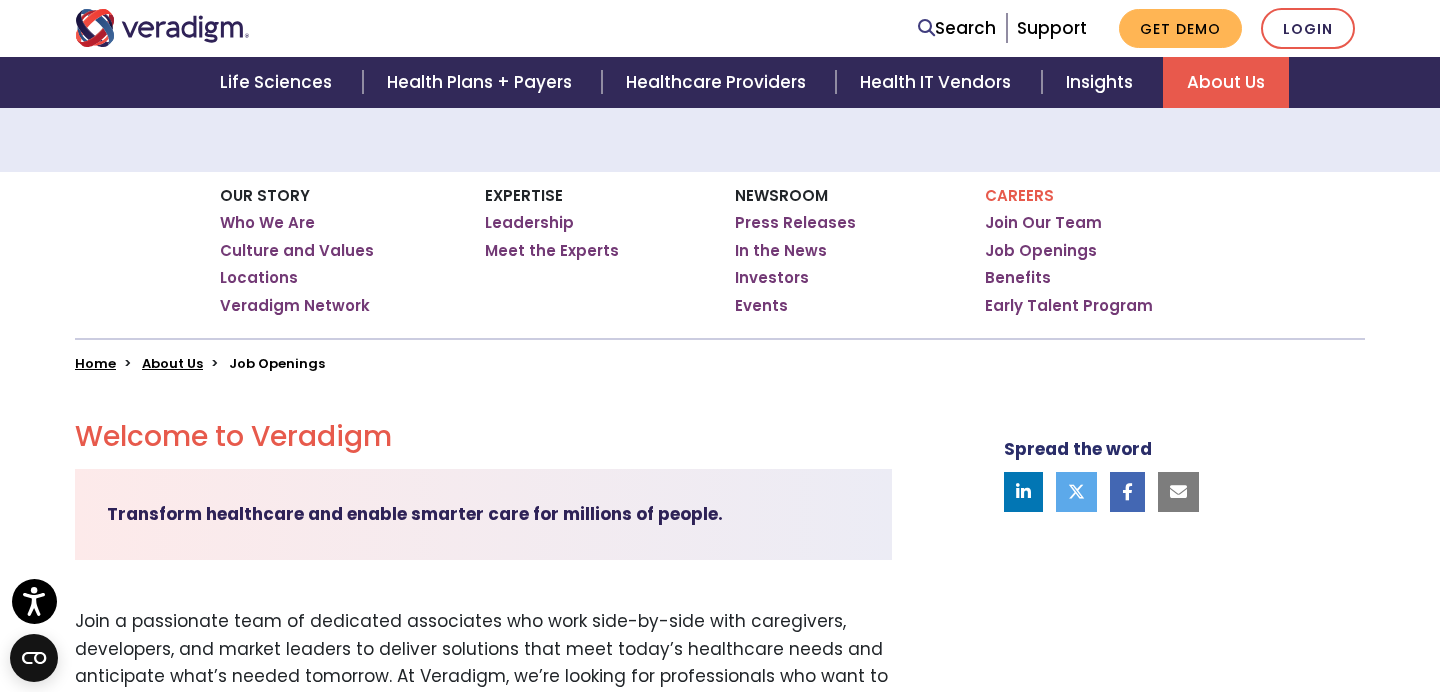 click on "Transform healthcare and enable smarter care for millions of people." at bounding box center (415, 514) 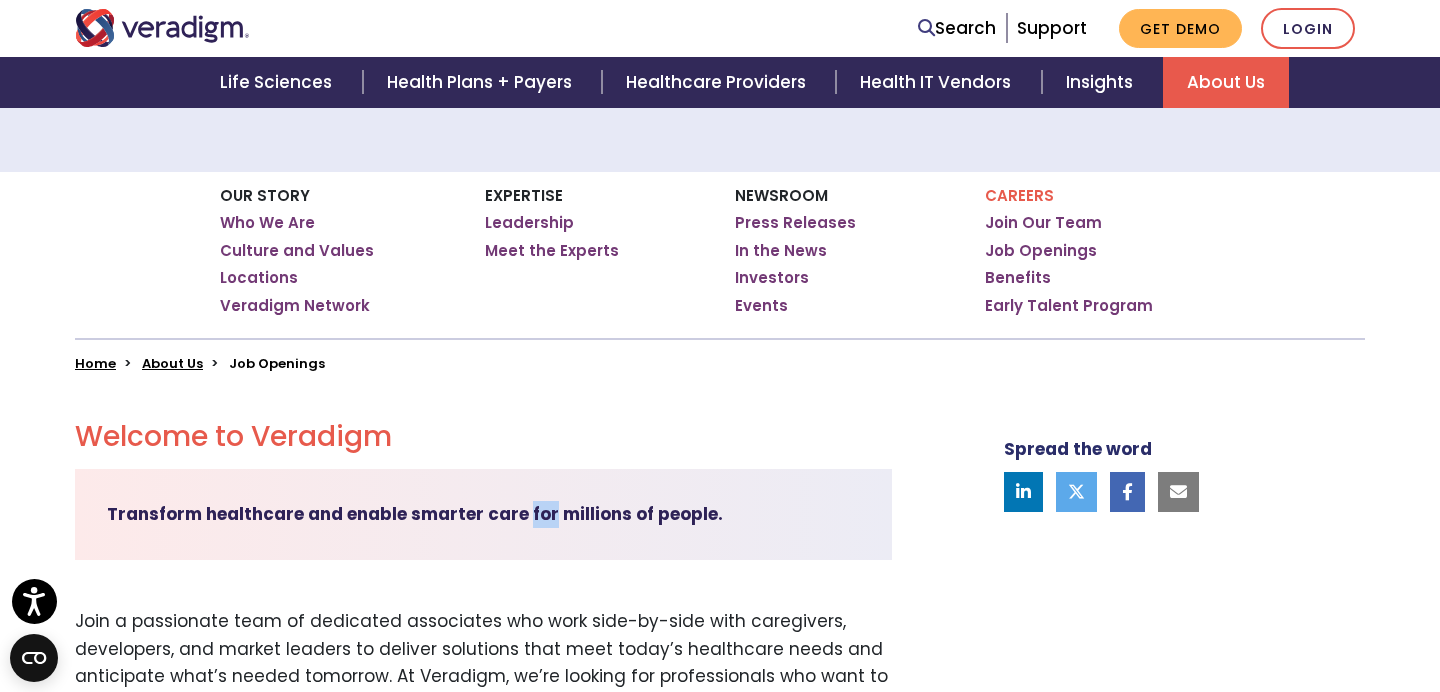 click on "Transform healthcare and enable smarter care for millions of people." at bounding box center (415, 514) 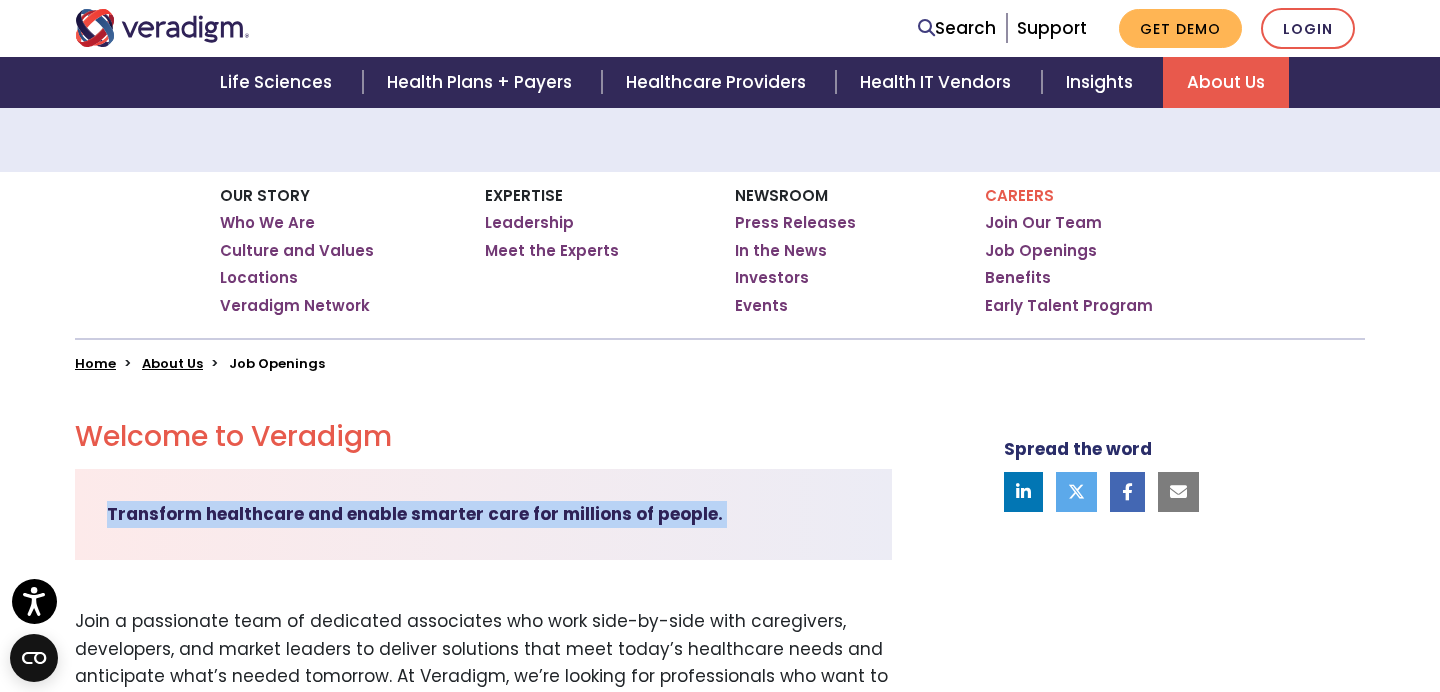 click on "Transform healthcare and enable smarter care for millions of people." at bounding box center (415, 514) 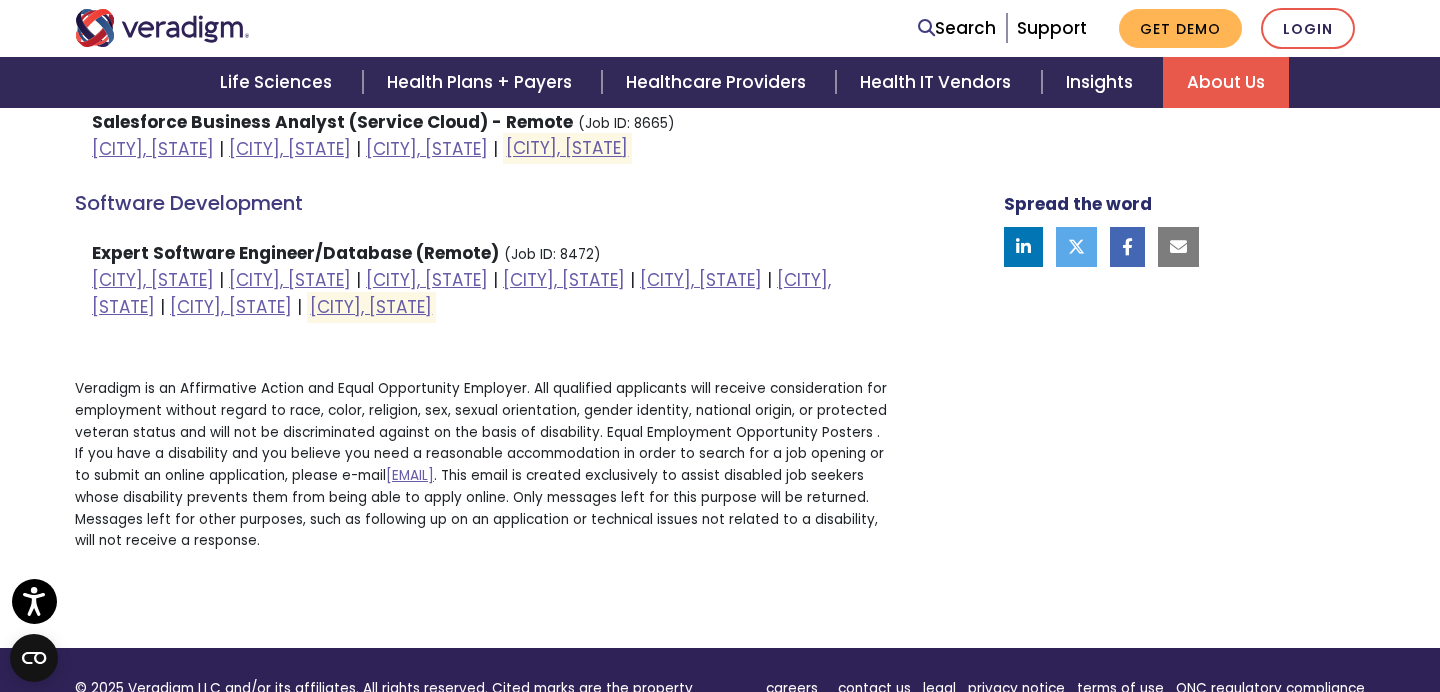 scroll, scrollTop: 1267, scrollLeft: 0, axis: vertical 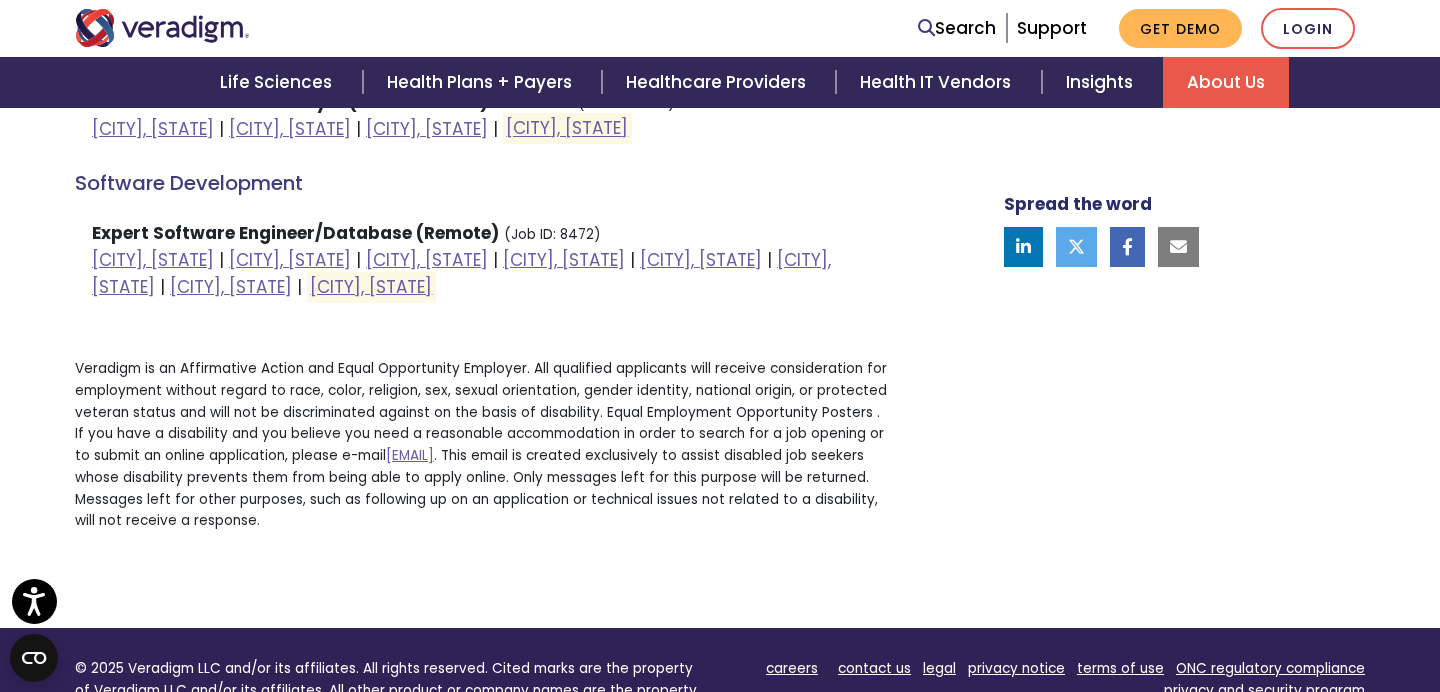 click on "Veradigm is an Affirmative Action and Equal Opportunity Employer. All qualified applicants will receive consideration for employment without regard to race, color, religion, sex, sexual orientation, gender identity, national origin, or protected veteran status and will not be discriminated against on the basis of disability. Equal Employment Opportunity Posters . If you have a disability and you believe you need a reasonable accommodation in order to search for a job opening or to submit an online application, please e-mail  applicantaccessibility@example.com . This email is created exclusively to assist disabled job seekers whose disability prevents them from being able to apply online. Only messages left for this purpose will be returned. Messages left for other purposes, such as following up on an application or technical issues not related to a disability, will not receive a response." at bounding box center (483, 445) 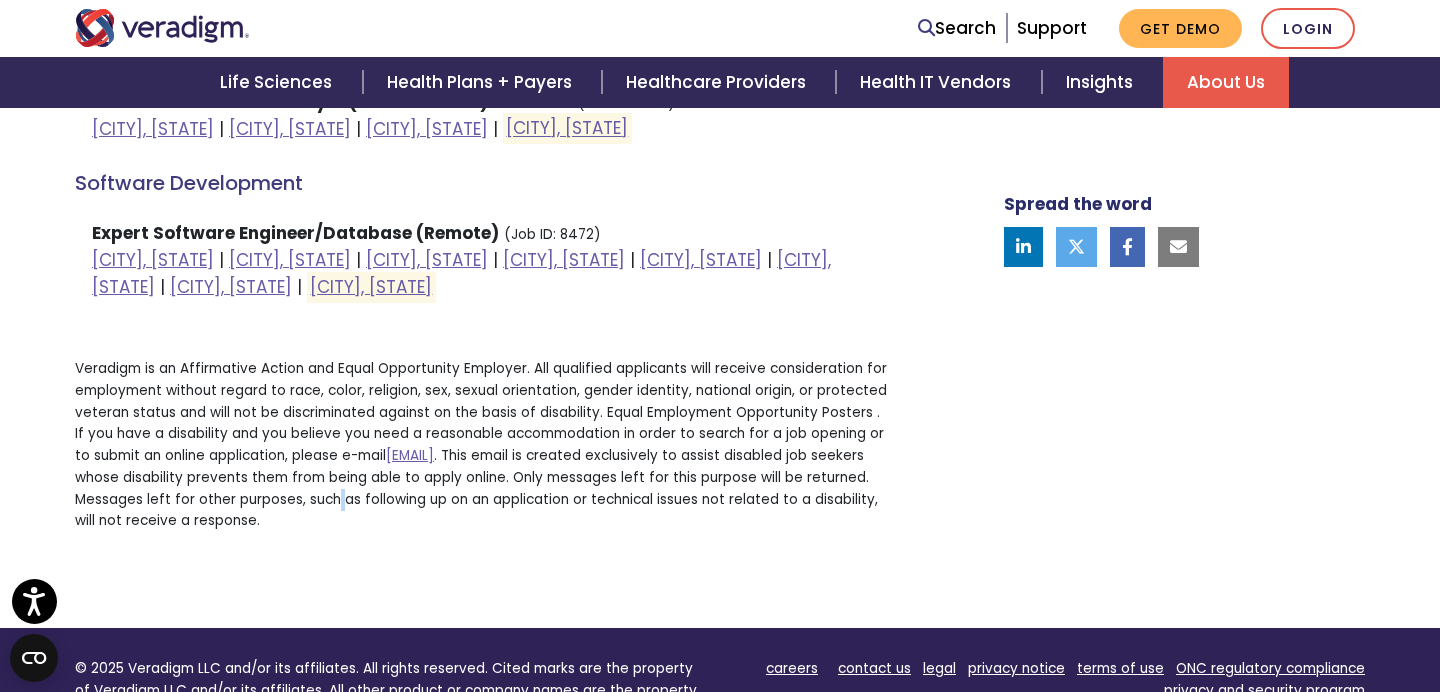 click on "Veradigm is an Affirmative Action and Equal Opportunity Employer. All qualified applicants will receive consideration for employment without regard to race, color, religion, sex, sexual orientation, gender identity, national origin, or protected veteran status and will not be discriminated against on the basis of disability. Equal Employment Opportunity Posters . If you have a disability and you believe you need a reasonable accommodation in order to search for a job opening or to submit an online application, please e-mail  applicantaccessibility@example.com . This email is created exclusively to assist disabled job seekers whose disability prevents them from being able to apply online. Only messages left for this purpose will be returned. Messages left for other purposes, such as following up on an application or technical issues not related to a disability, will not receive a response." at bounding box center (483, 445) 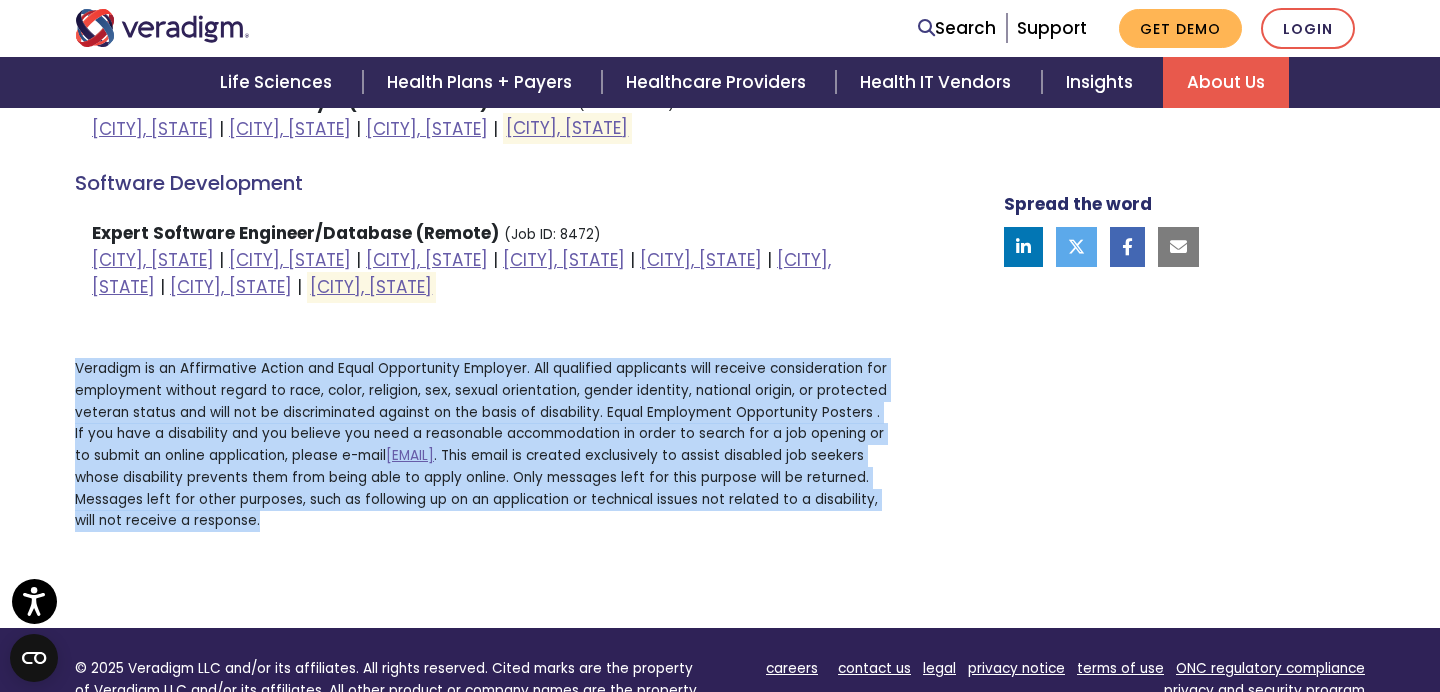 click on "Veradigm is an Affirmative Action and Equal Opportunity Employer. All qualified applicants will receive consideration for employment without regard to race, color, religion, sex, sexual orientation, gender identity, national origin, or protected veteran status and will not be discriminated against on the basis of disability. Equal Employment Opportunity Posters . If you have a disability and you believe you need a reasonable accommodation in order to search for a job opening or to submit an online application, please e-mail  applicantaccessibility@example.com . This email is created exclusively to assist disabled job seekers whose disability prevents them from being able to apply online. Only messages left for this purpose will be returned. Messages left for other purposes, such as following up on an application or technical issues not related to a disability, will not receive a response." at bounding box center (483, 445) 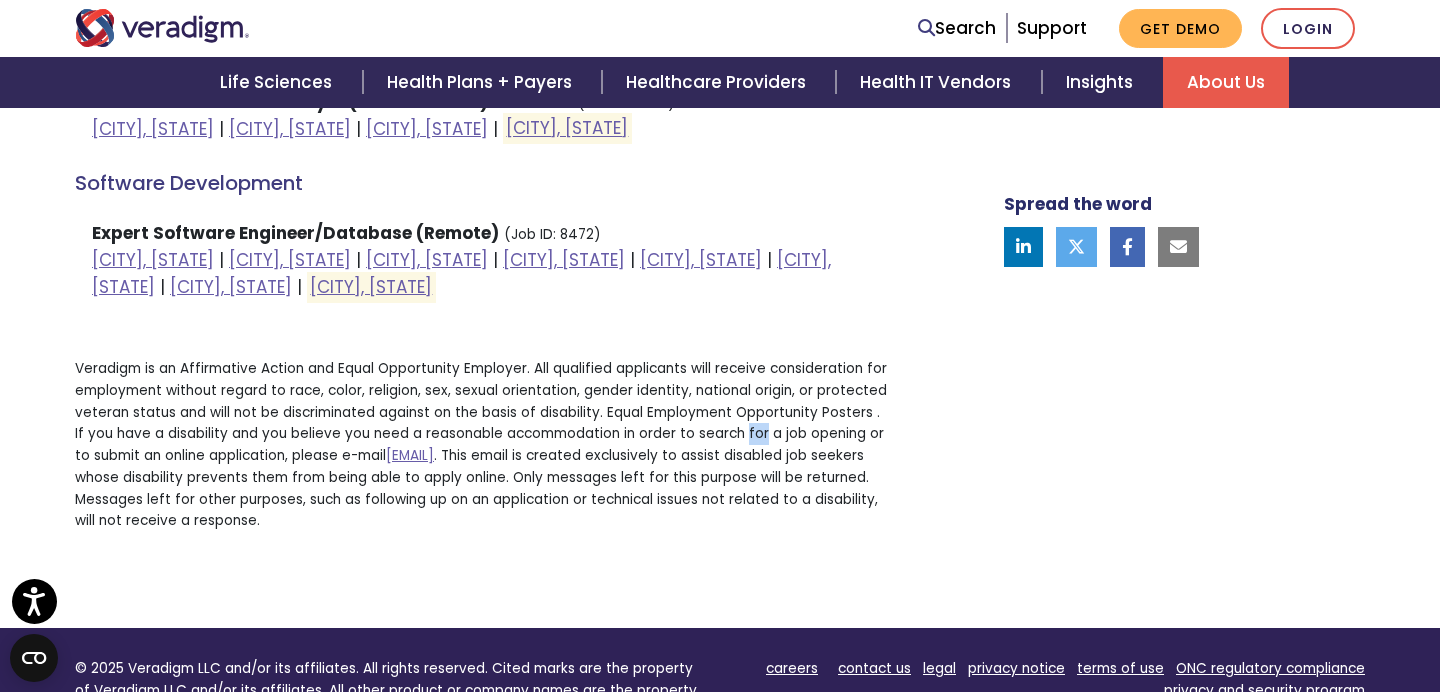 click on "Veradigm is an Affirmative Action and Equal Opportunity Employer. All qualified applicants will receive consideration for employment without regard to race, color, religion, sex, sexual orientation, gender identity, national origin, or protected veteran status and will not be discriminated against on the basis of disability. Equal Employment Opportunity Posters . If you have a disability and you believe you need a reasonable accommodation in order to search for a job opening or to submit an online application, please e-mail  applicantaccessibility@example.com . This email is created exclusively to assist disabled job seekers whose disability prevents them from being able to apply online. Only messages left for this purpose will be returned. Messages left for other purposes, such as following up on an application or technical issues not related to a disability, will not receive a response." at bounding box center (483, 445) 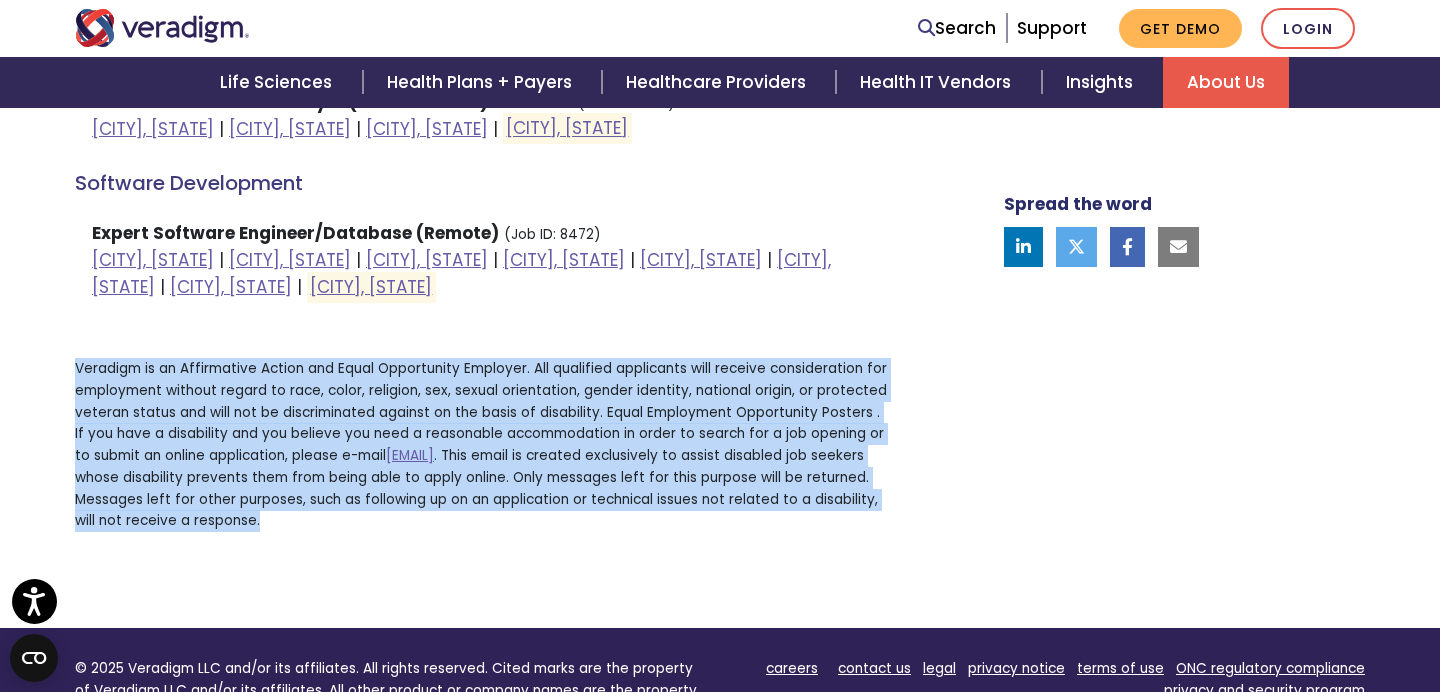 click on "Veradigm is an Affirmative Action and Equal Opportunity Employer. All qualified applicants will receive consideration for employment without regard to race, color, religion, sex, sexual orientation, gender identity, national origin, or protected veteran status and will not be discriminated against on the basis of disability. Equal Employment Opportunity Posters . If you have a disability and you believe you need a reasonable accommodation in order to search for a job opening or to submit an online application, please e-mail  applicantaccessibility@example.com . This email is created exclusively to assist disabled job seekers whose disability prevents them from being able to apply online. Only messages left for this purpose will be returned. Messages left for other purposes, such as following up on an application or technical issues not related to a disability, will not receive a response." at bounding box center (483, 445) 